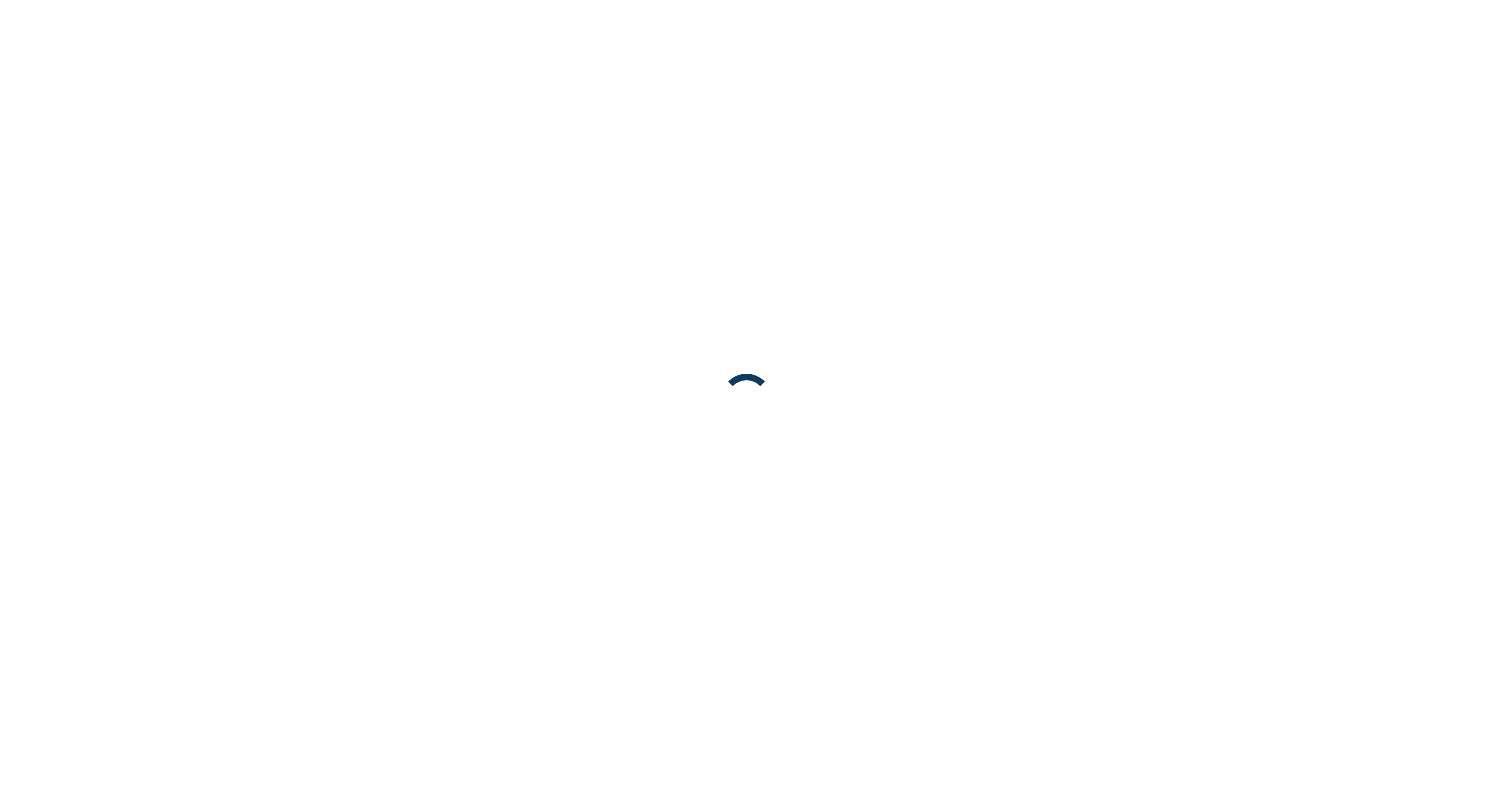 scroll, scrollTop: 0, scrollLeft: 0, axis: both 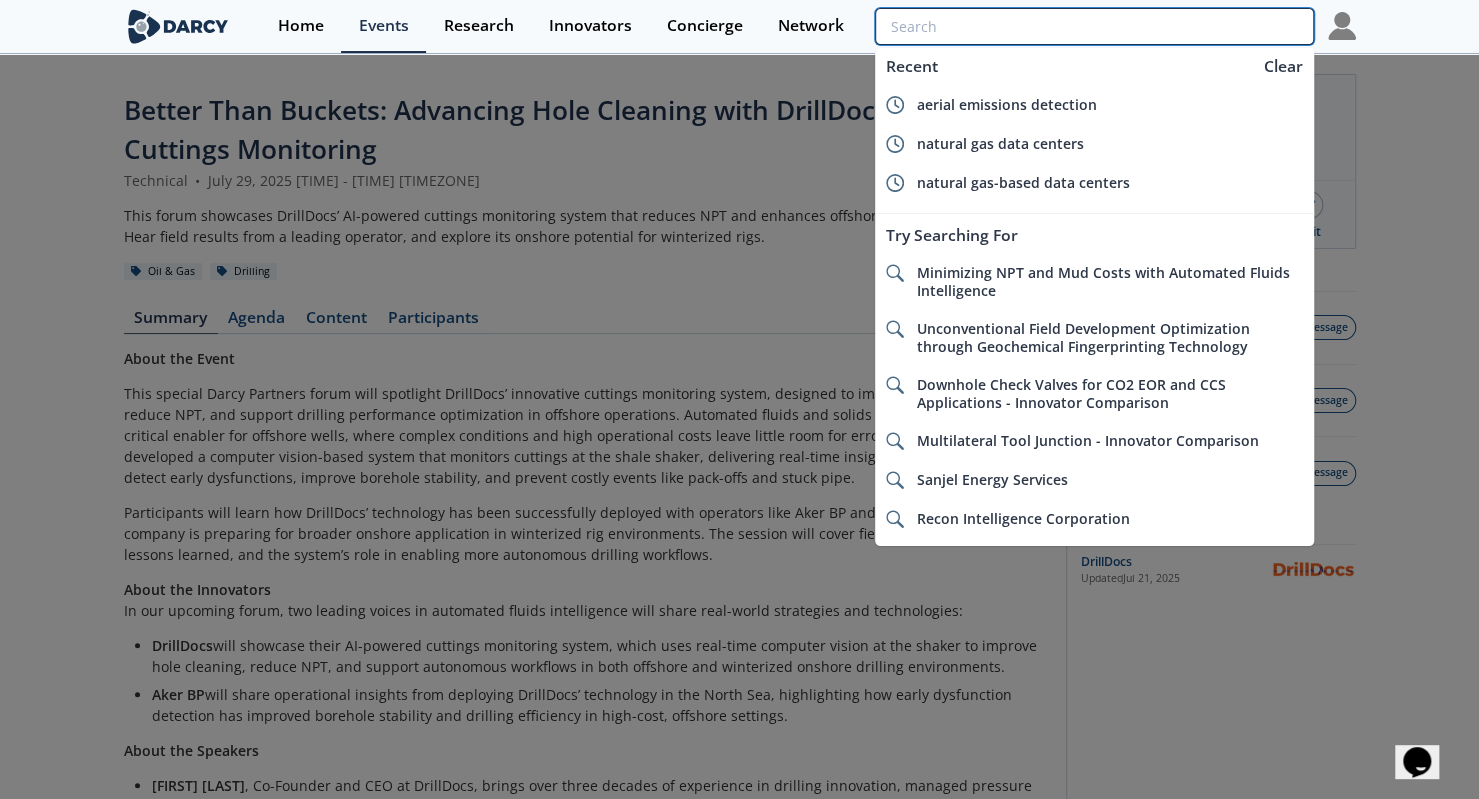 click at bounding box center [1094, 26] 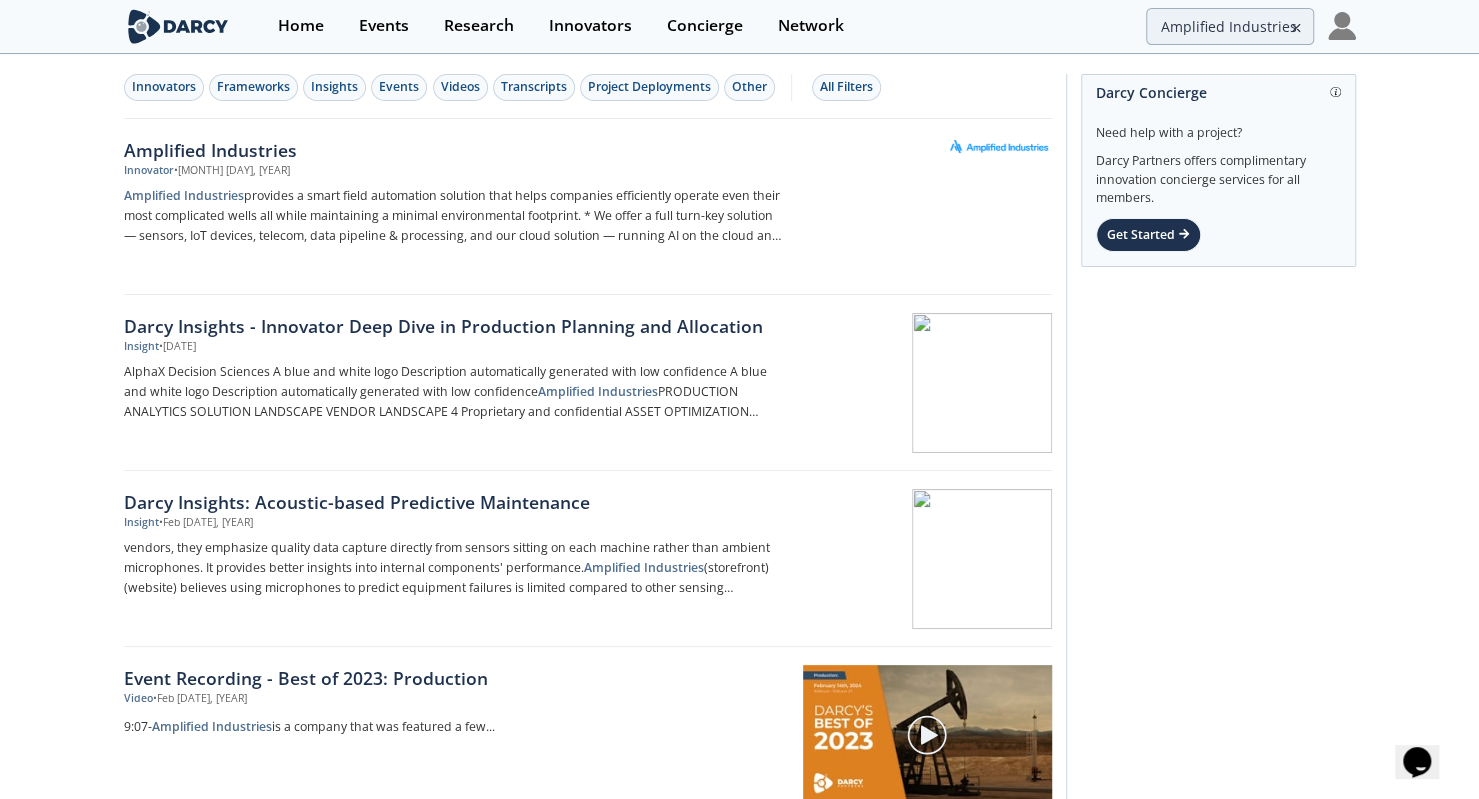 drag, startPoint x: 996, startPoint y: 155, endPoint x: 1376, endPoint y: 319, distance: 413.8792 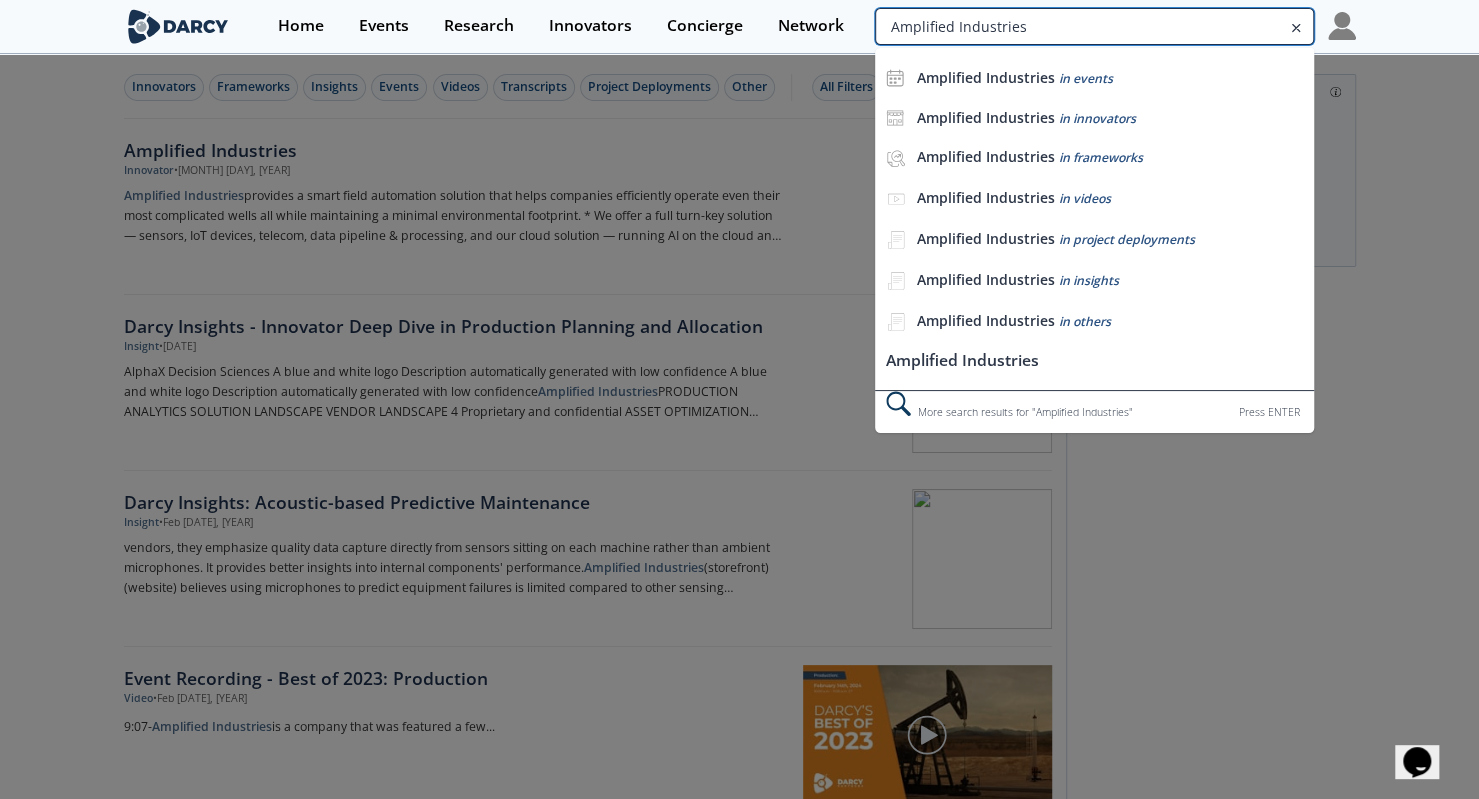 click on "Amplified Industries" at bounding box center [1094, 26] 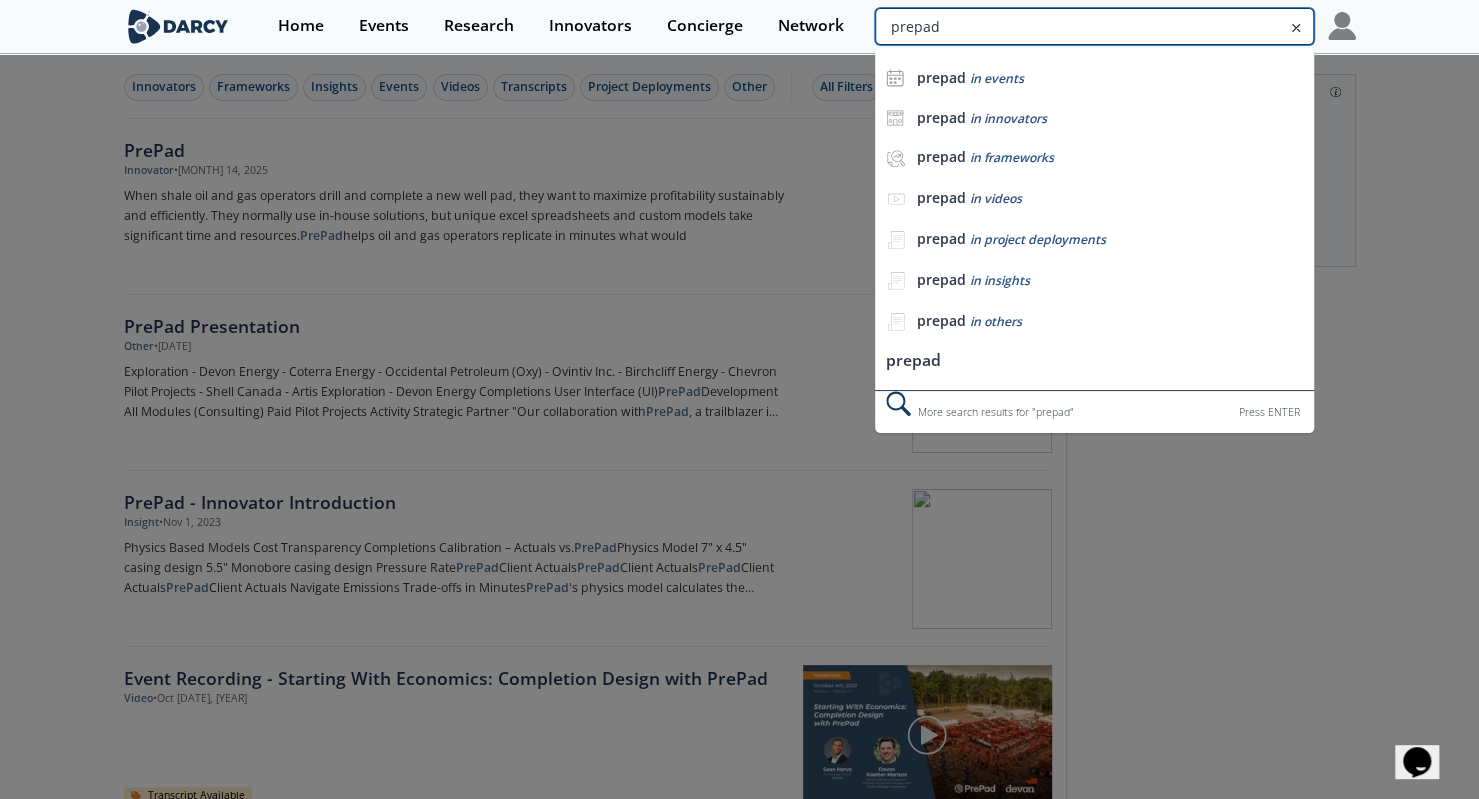 click on "prepad" at bounding box center (1094, 26) 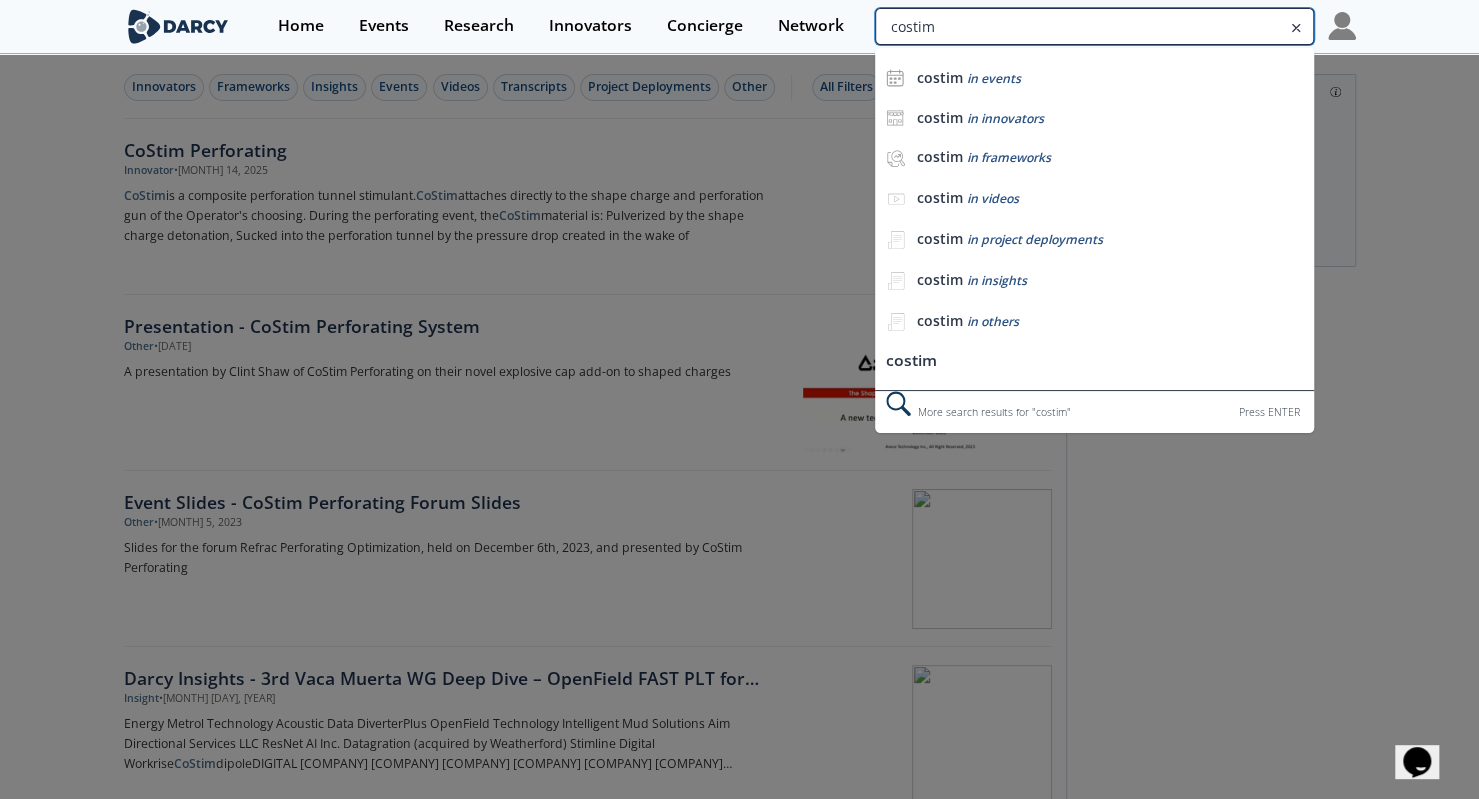 click on "costim" at bounding box center (1094, 26) 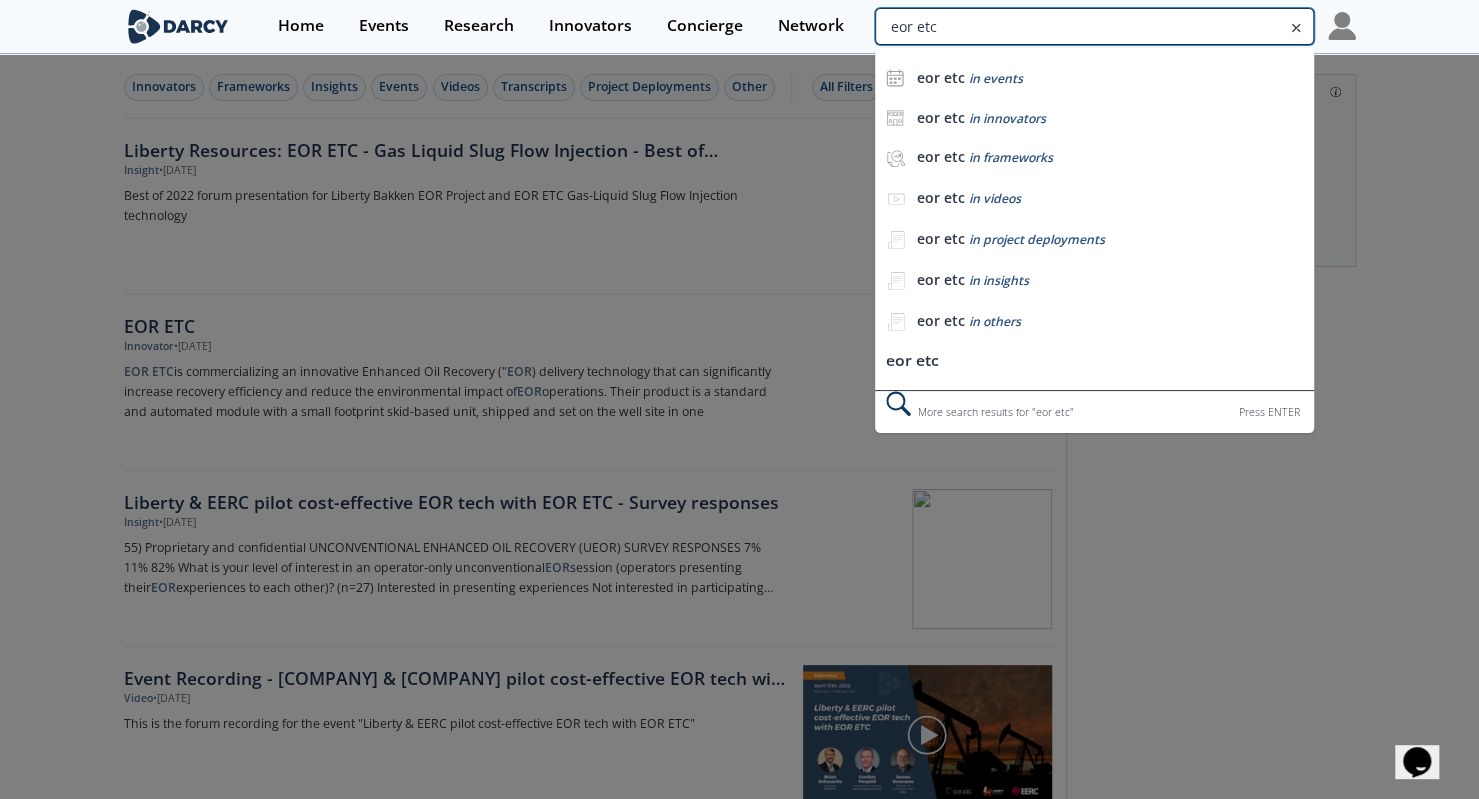 click on "eor etc" at bounding box center (1094, 26) 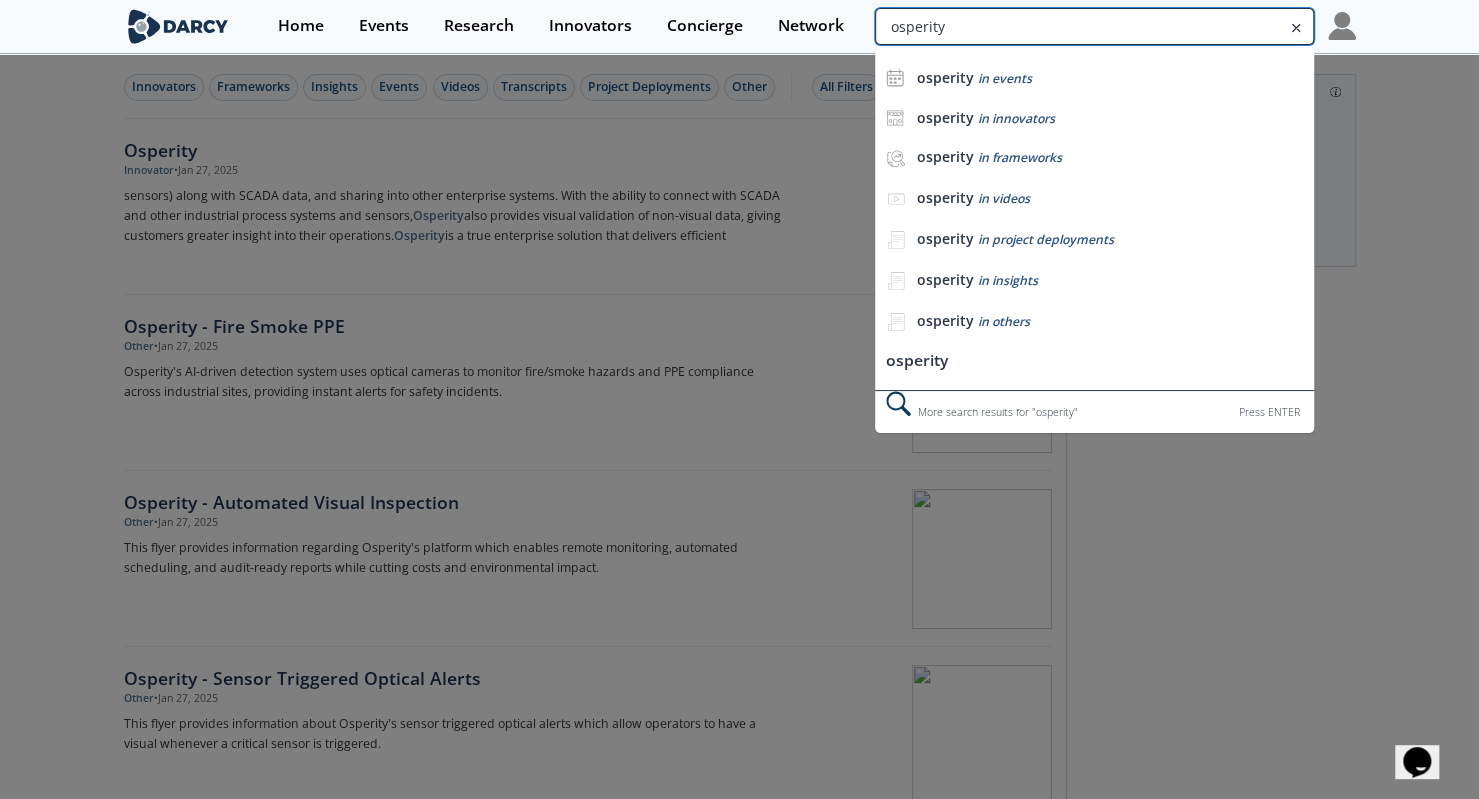 click on "osperity" at bounding box center (1094, 26) 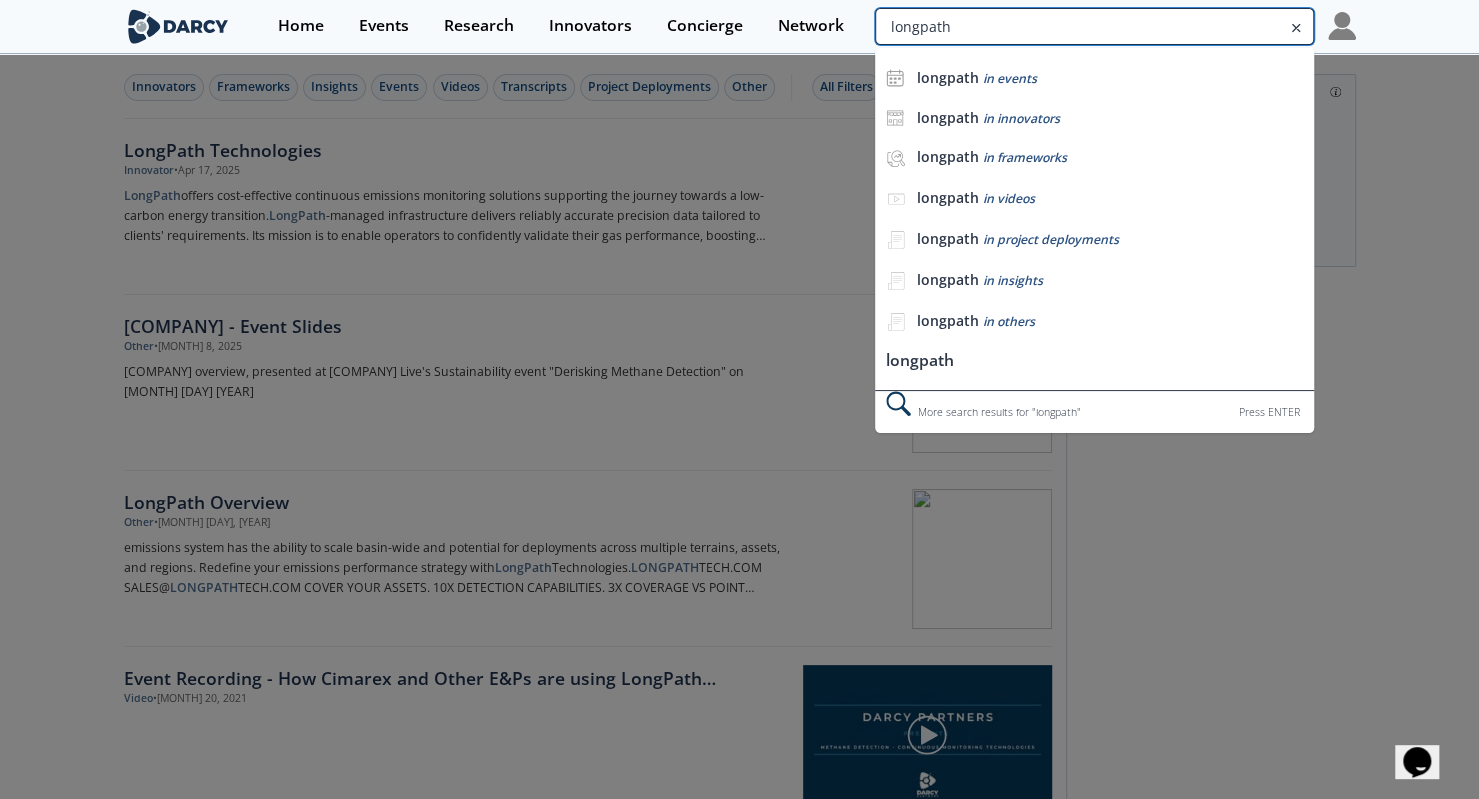 click on "longpath" at bounding box center (1094, 26) 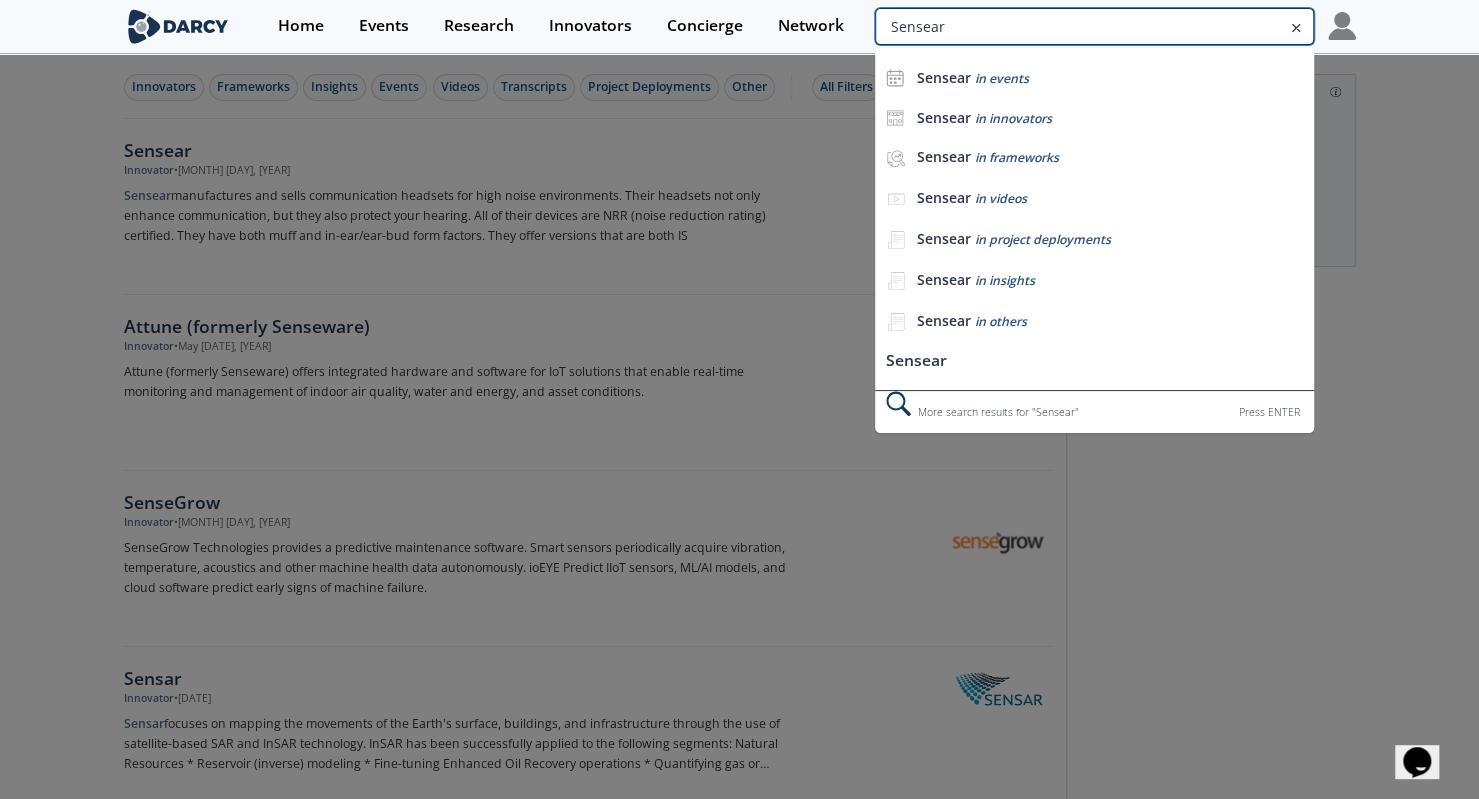click on "Sensear" at bounding box center [1094, 26] 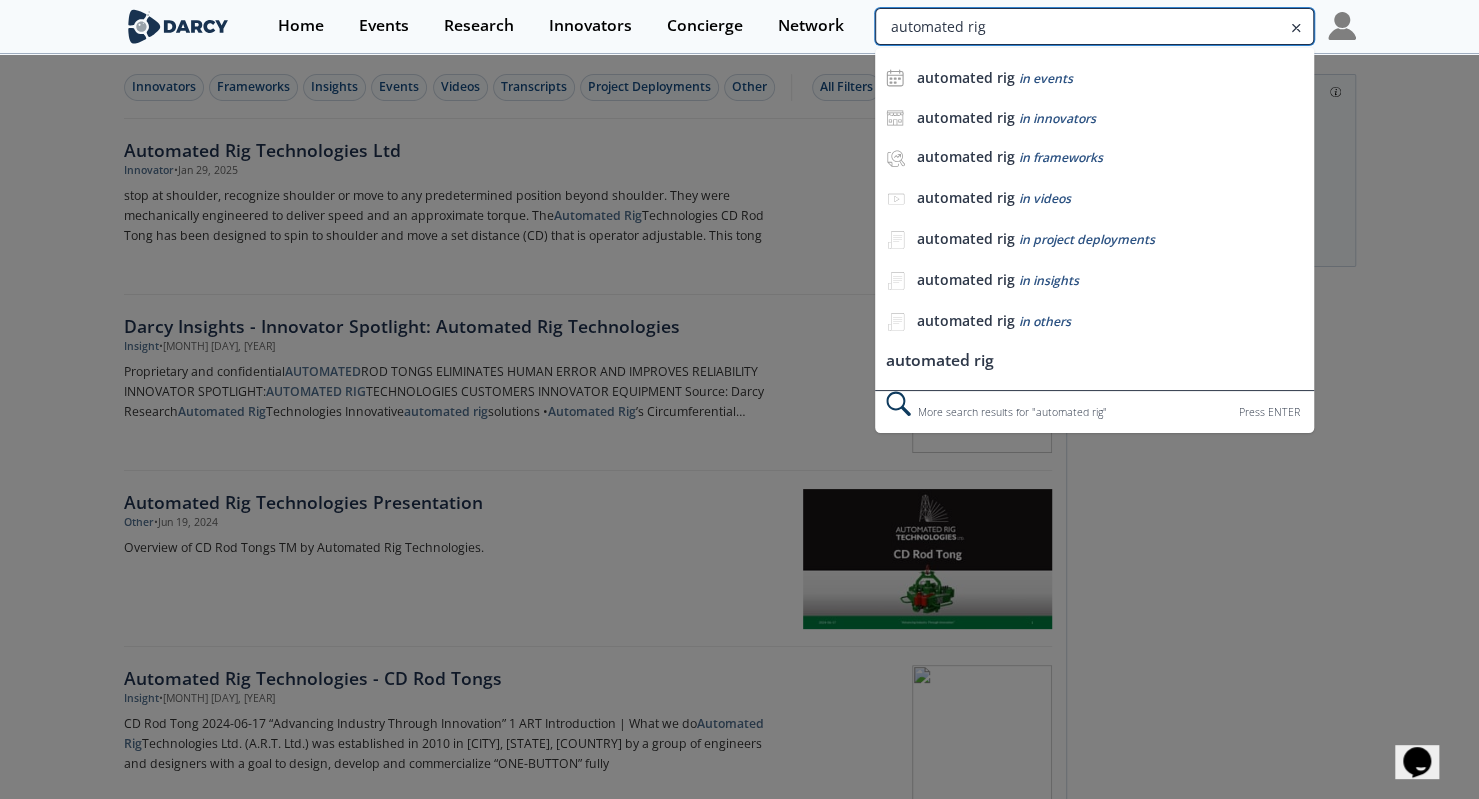 click on "automated rig" at bounding box center (1094, 26) 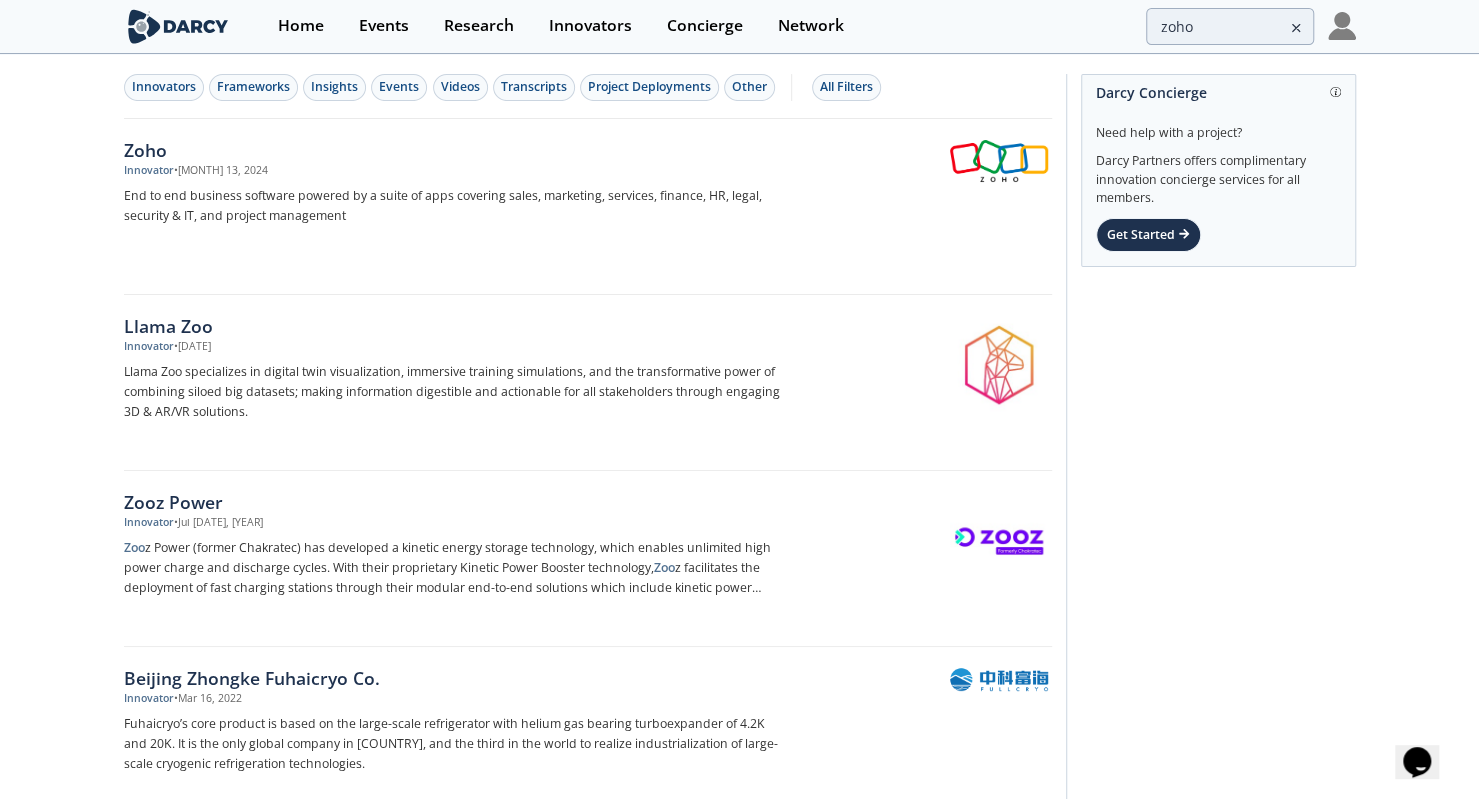 drag, startPoint x: 1236, startPoint y: 49, endPoint x: 1243, endPoint y: 33, distance: 17.464249 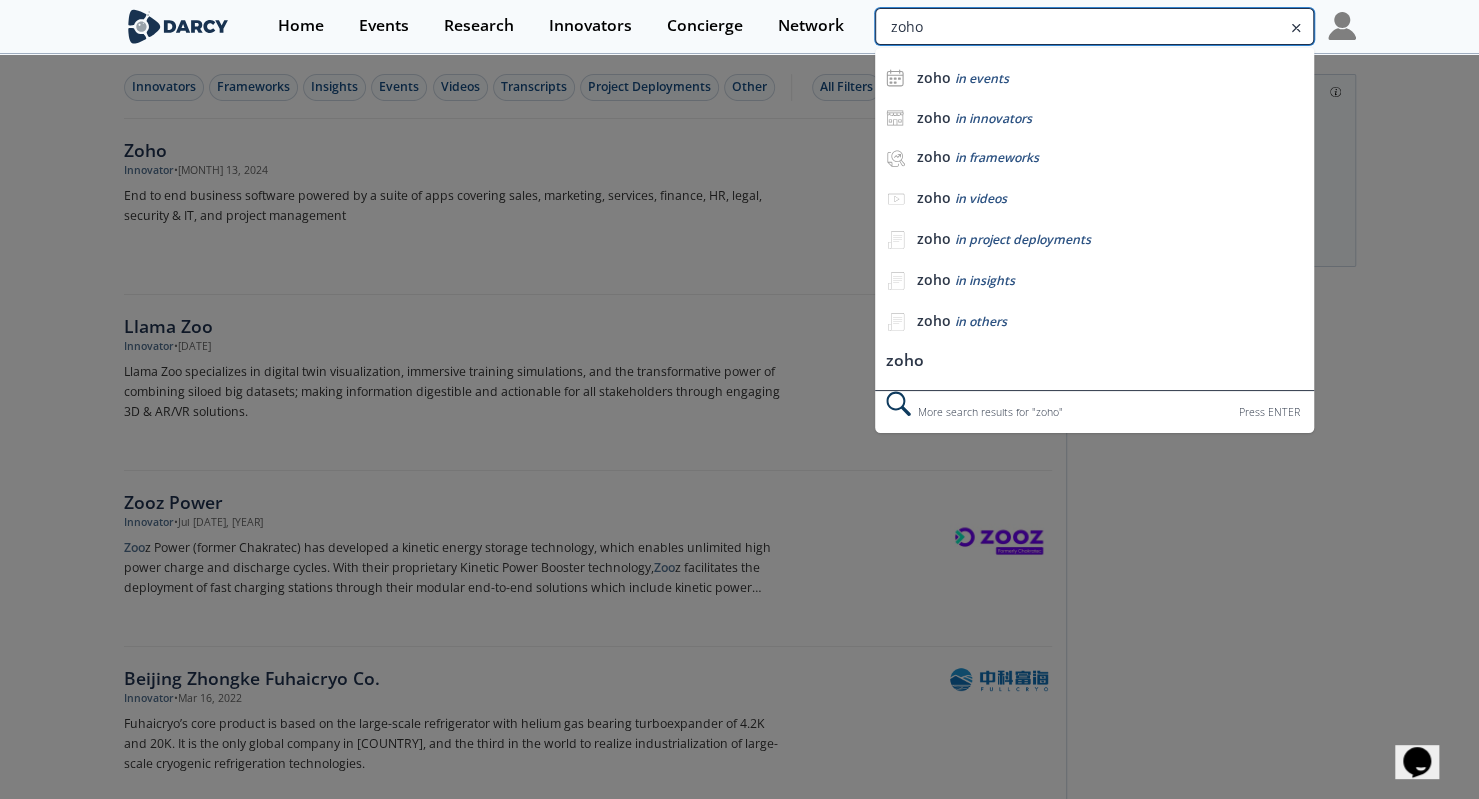 click on "zoho" at bounding box center (1094, 26) 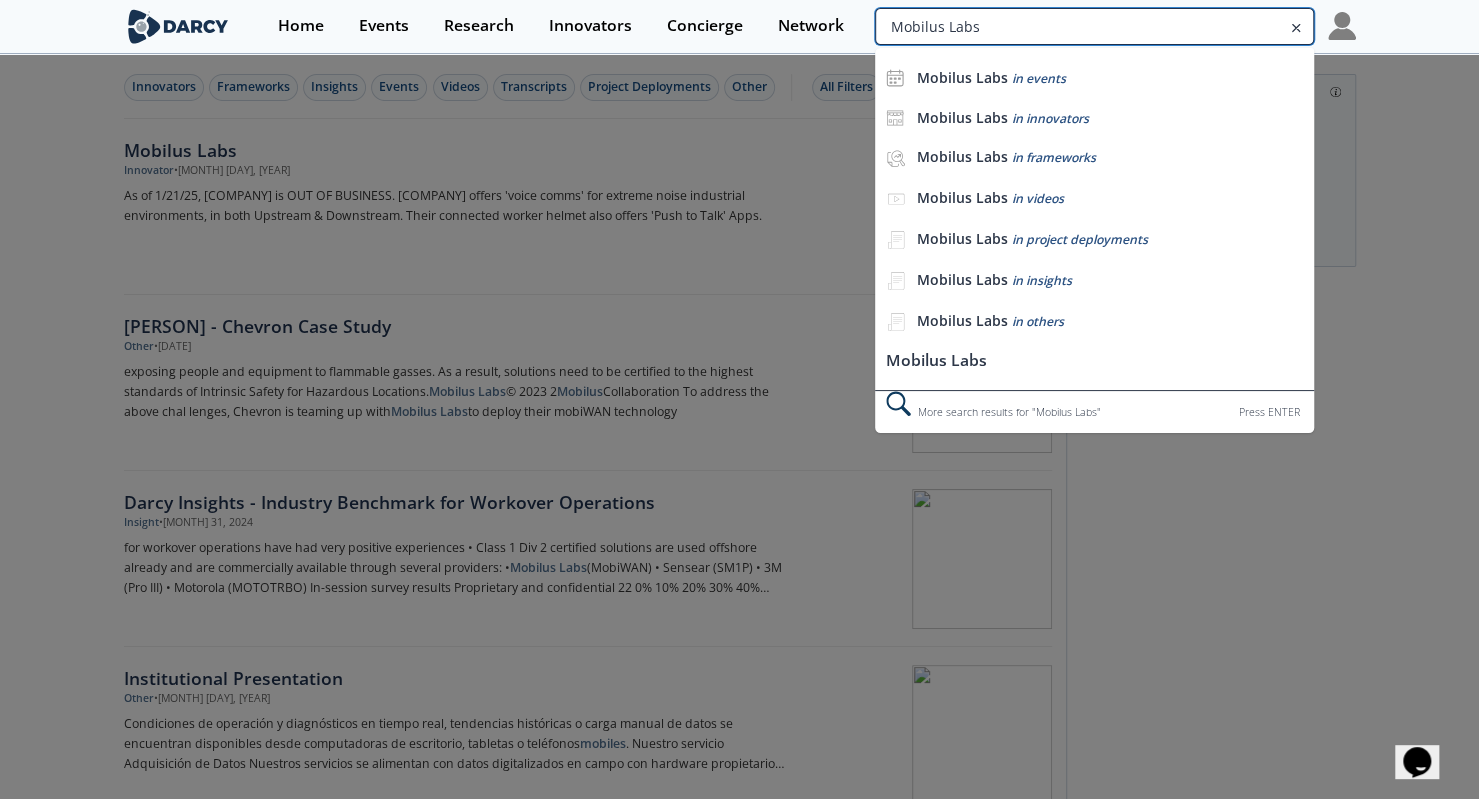 click on "Mobilus Labs" at bounding box center (1094, 26) 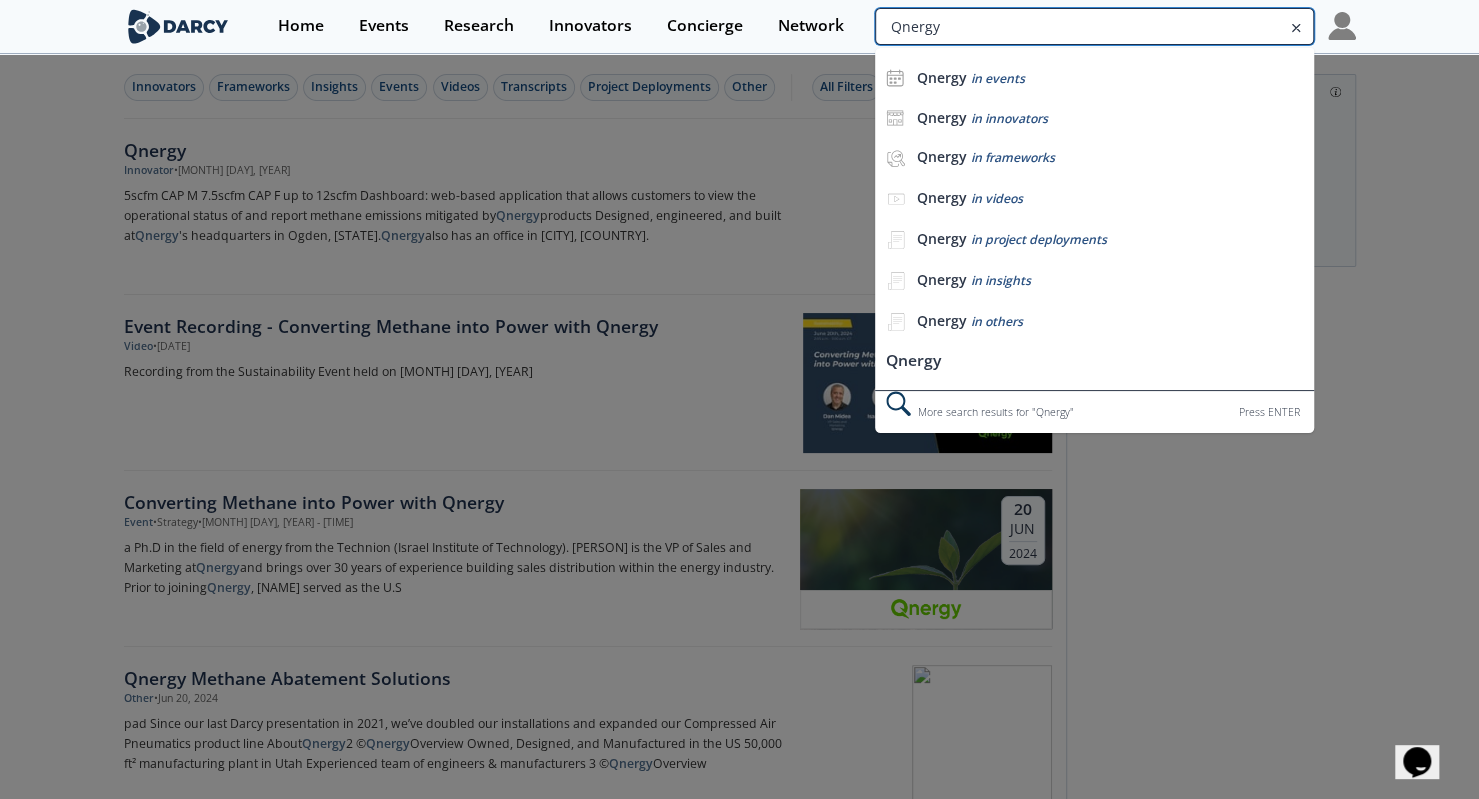 click on "Qnergy" at bounding box center [1094, 26] 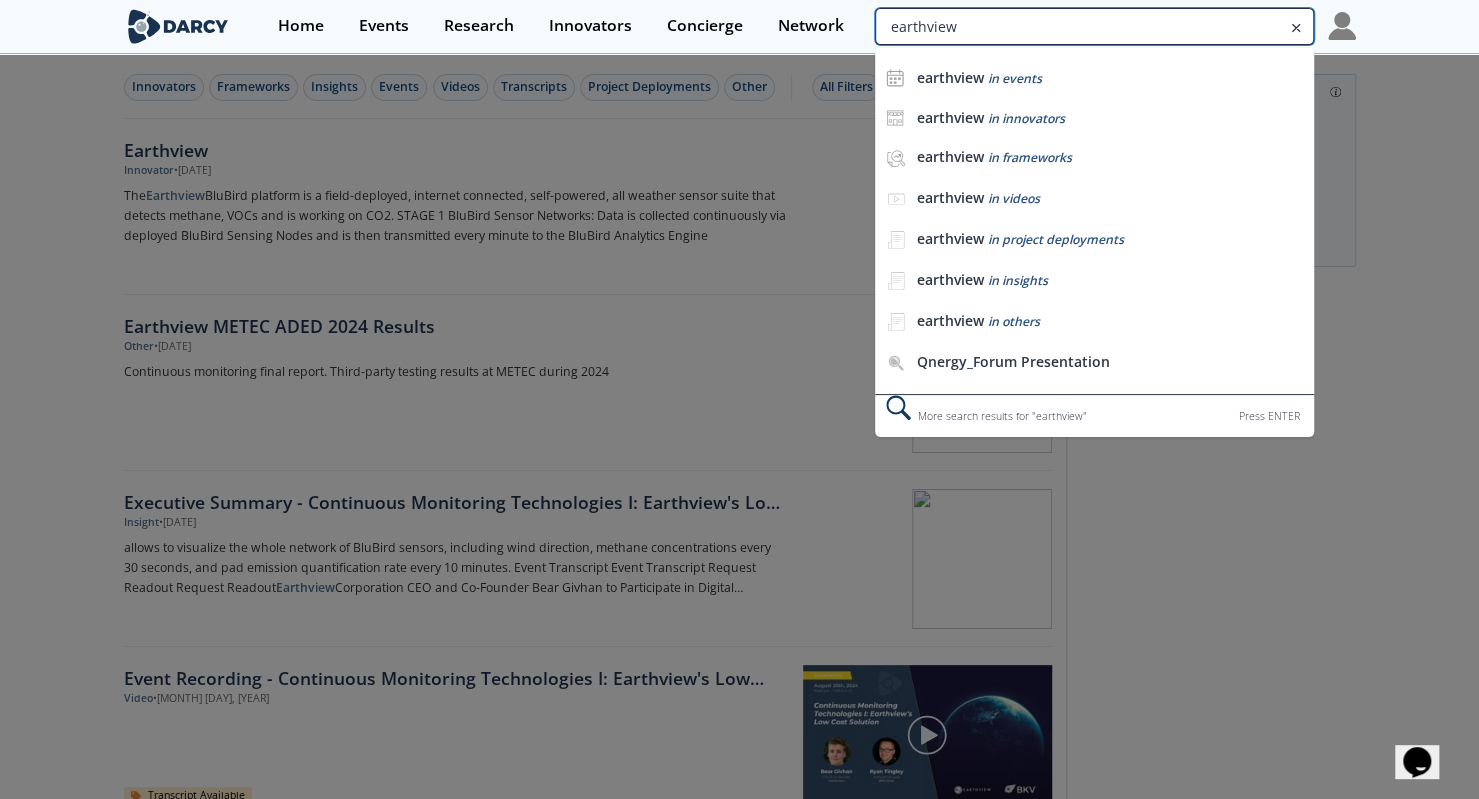 click on "earthview" at bounding box center [1094, 26] 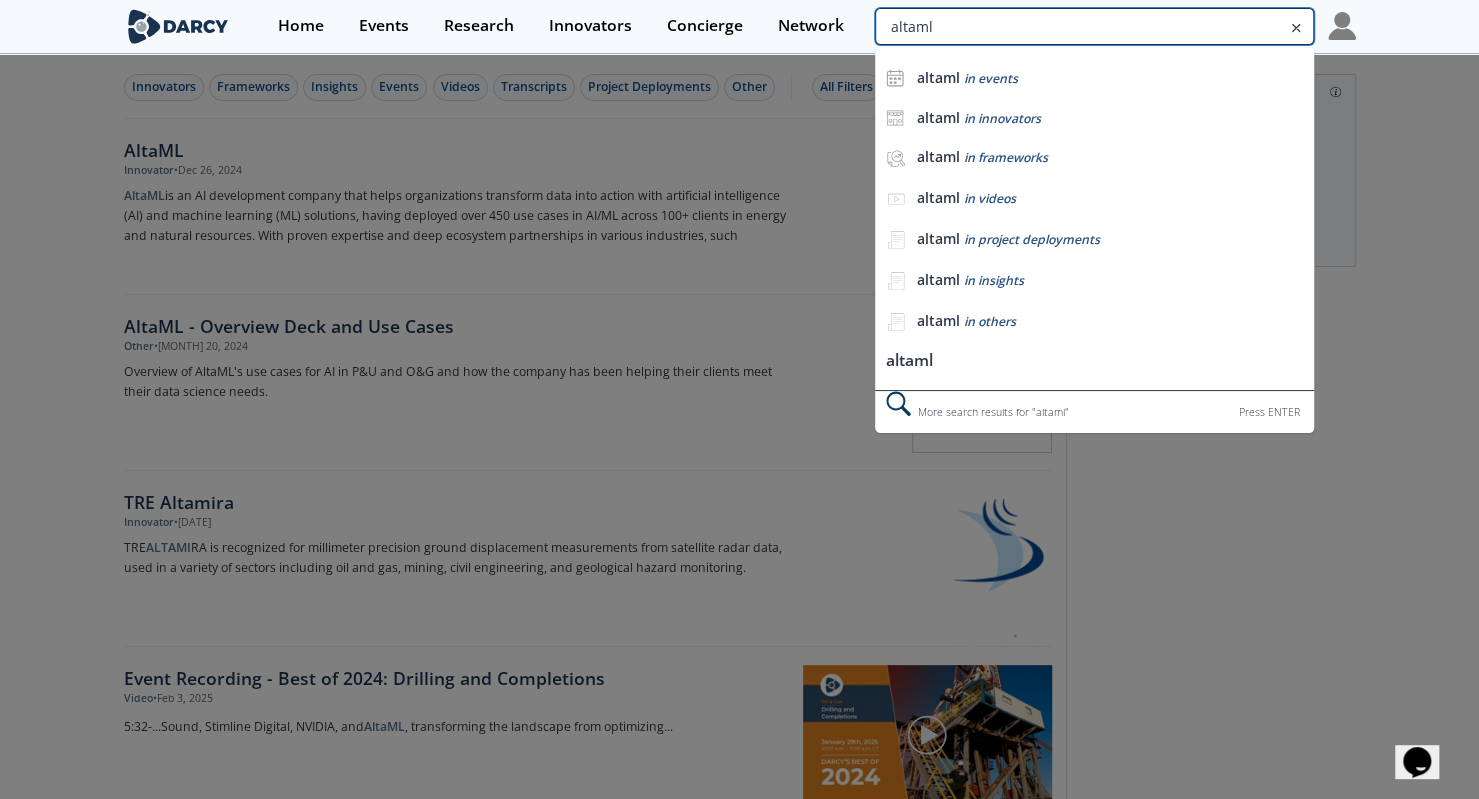 click on "altaml" at bounding box center [1094, 26] 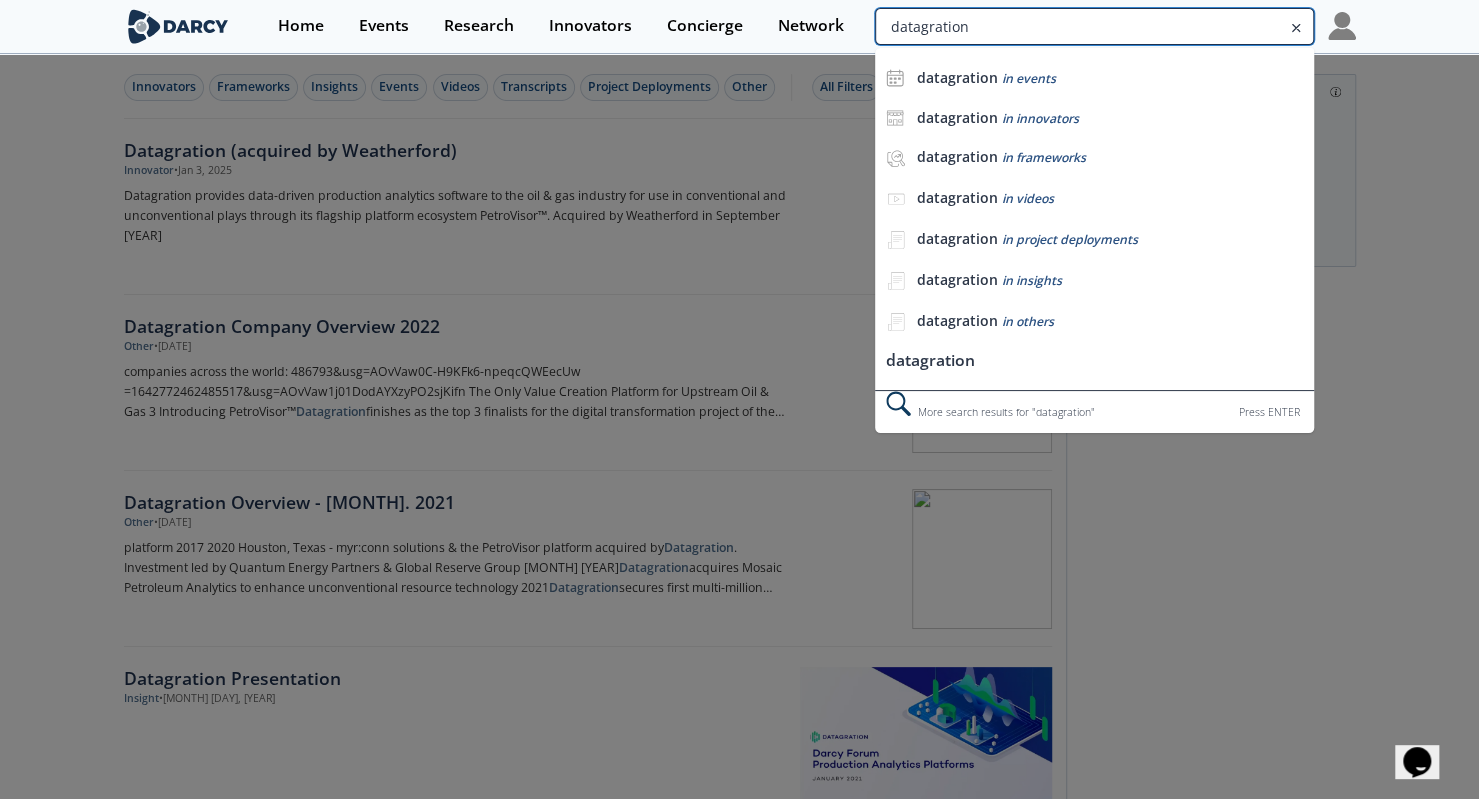 click on "datagration" at bounding box center (1094, 26) 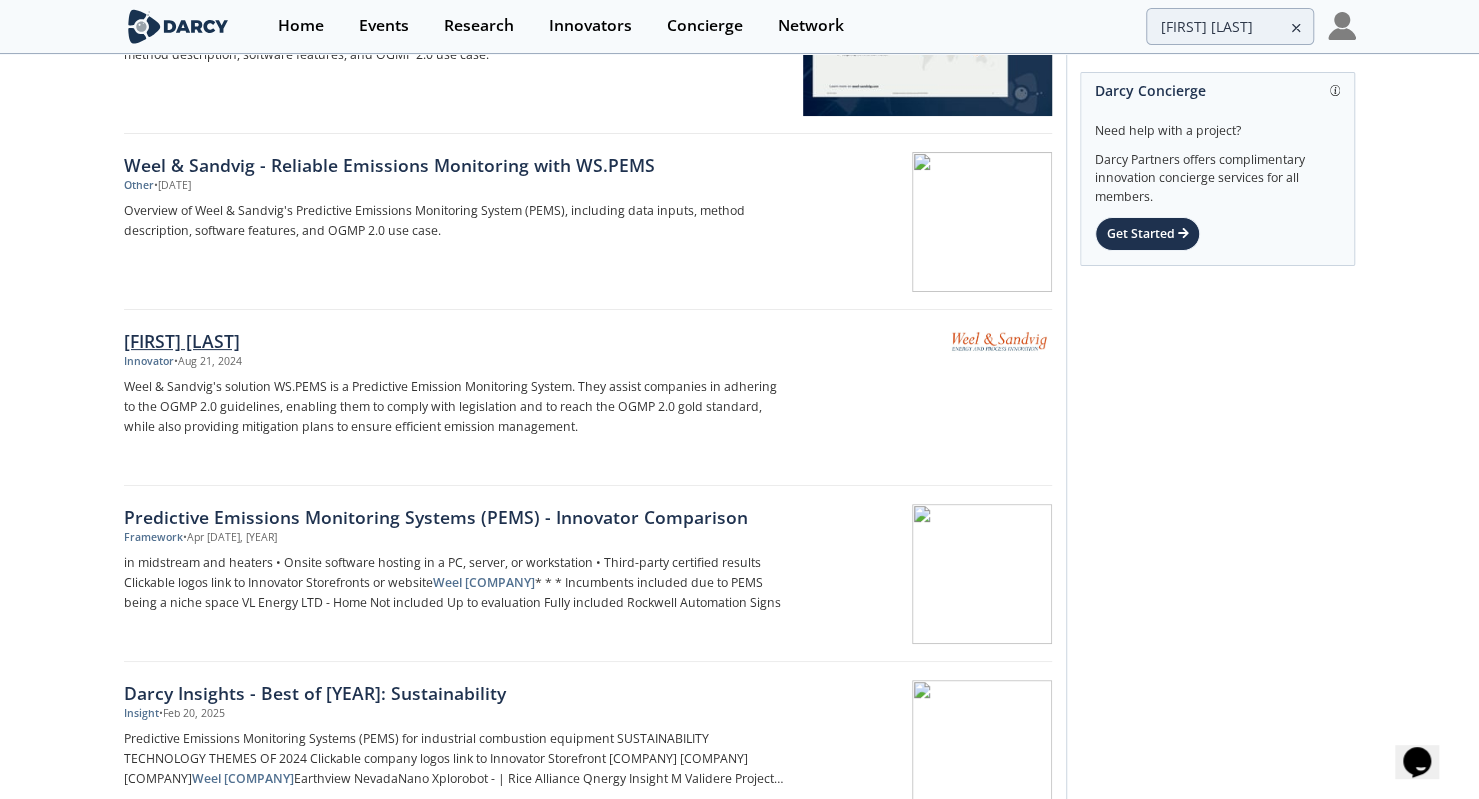 scroll, scrollTop: 166, scrollLeft: 0, axis: vertical 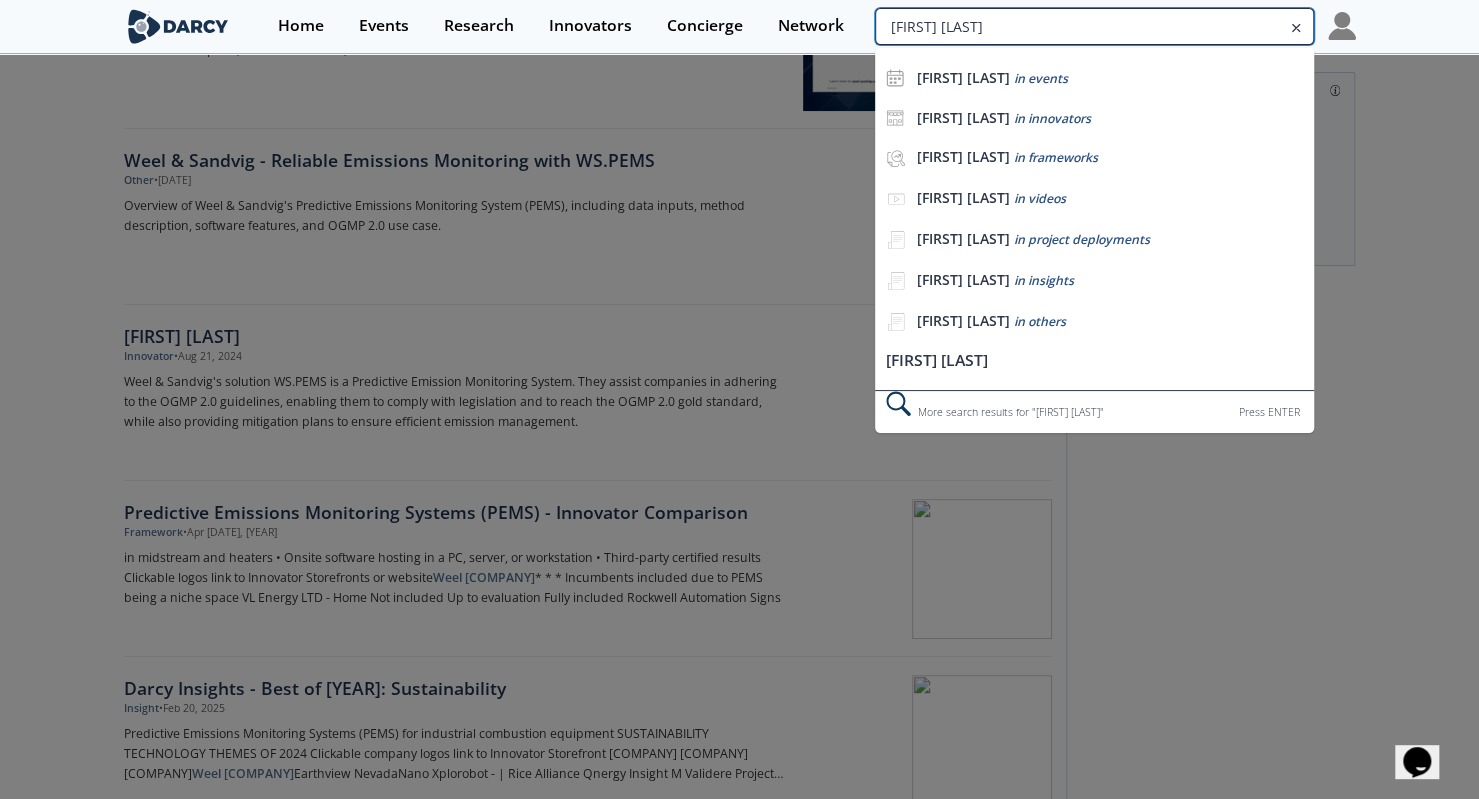 click on "[FIRST] [LAST]" at bounding box center (1094, 26) 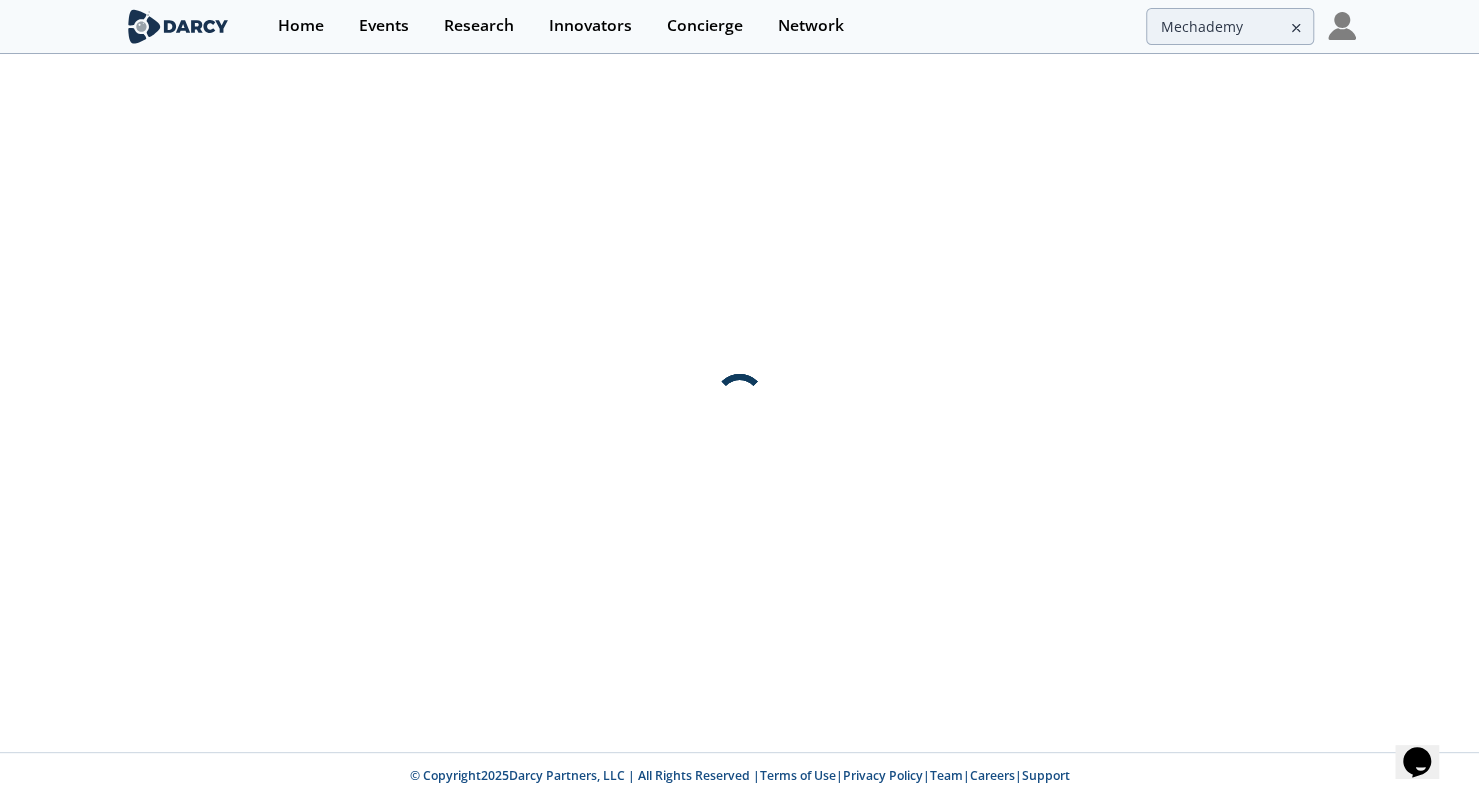scroll, scrollTop: 0, scrollLeft: 0, axis: both 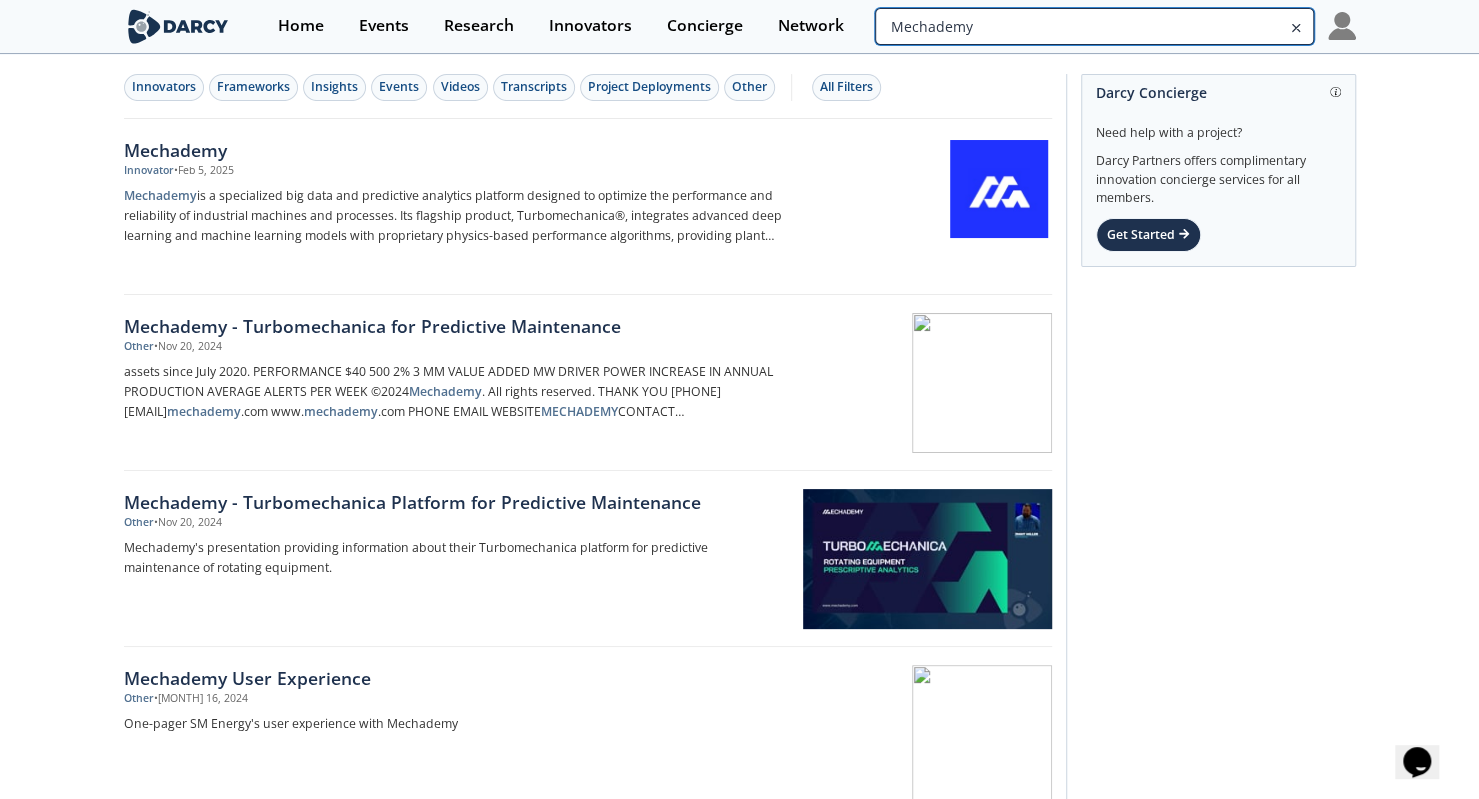 click on "Mechademy" at bounding box center (1094, 26) 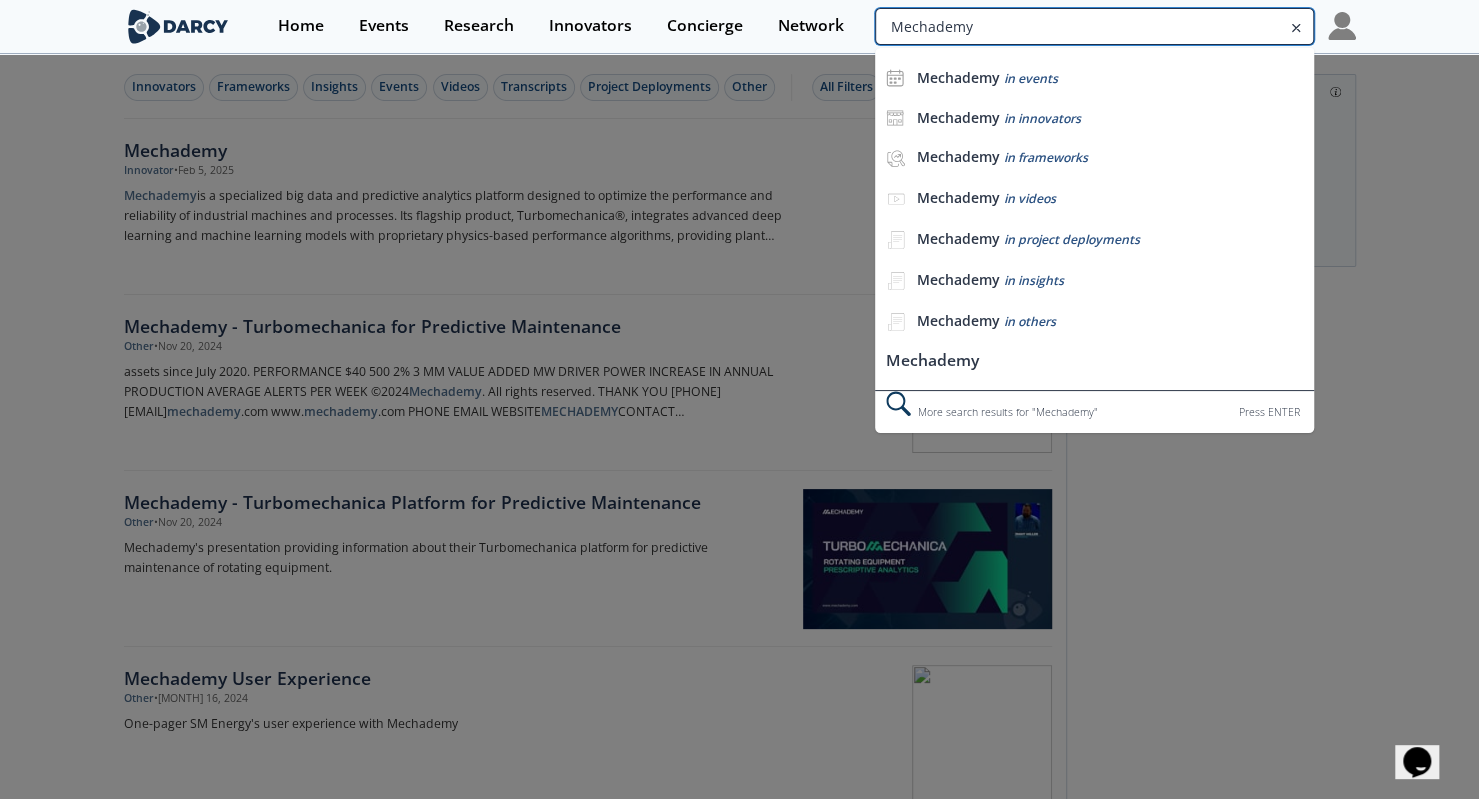 paste on "AI-Ops" 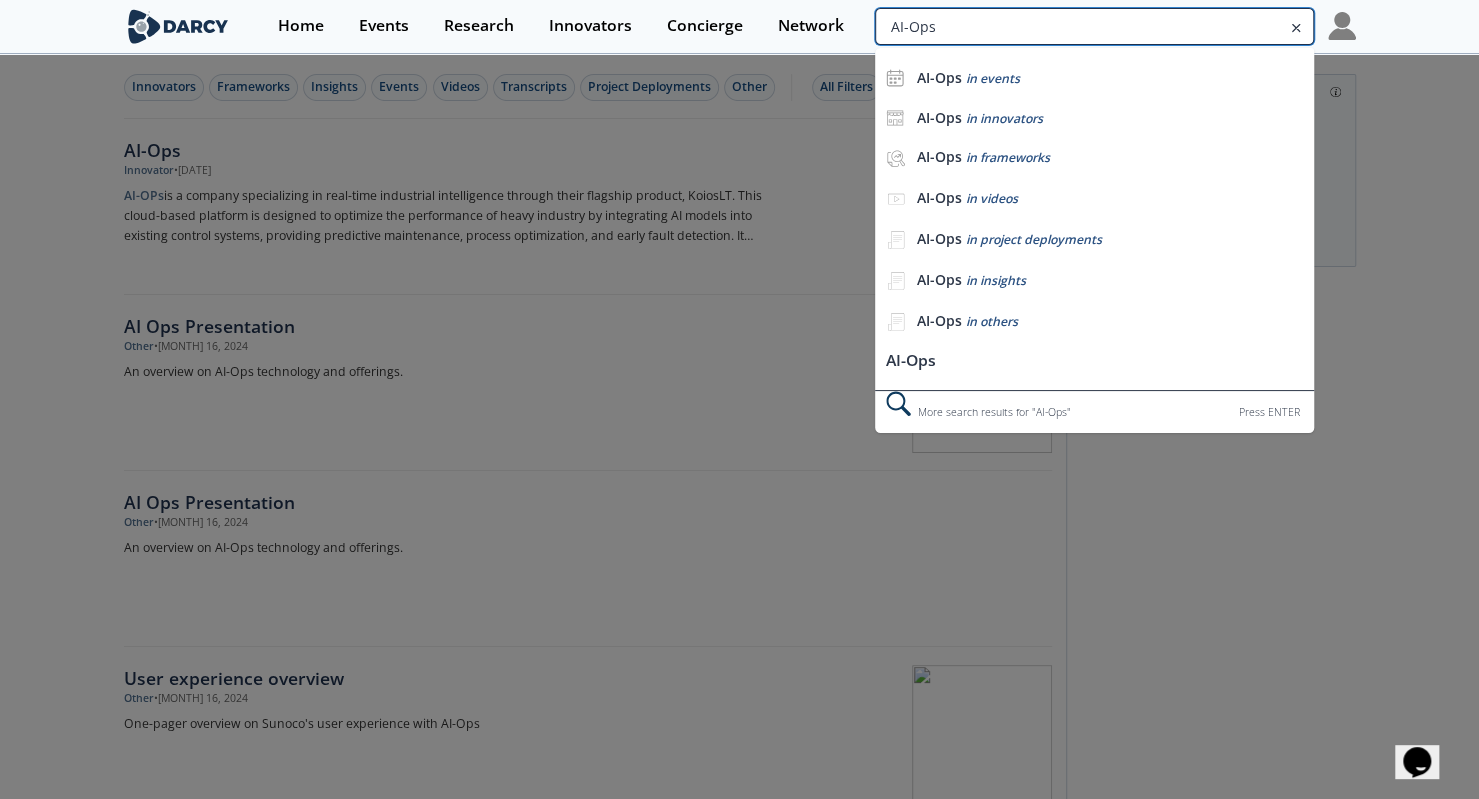 click on "AI-Ops" at bounding box center [1094, 26] 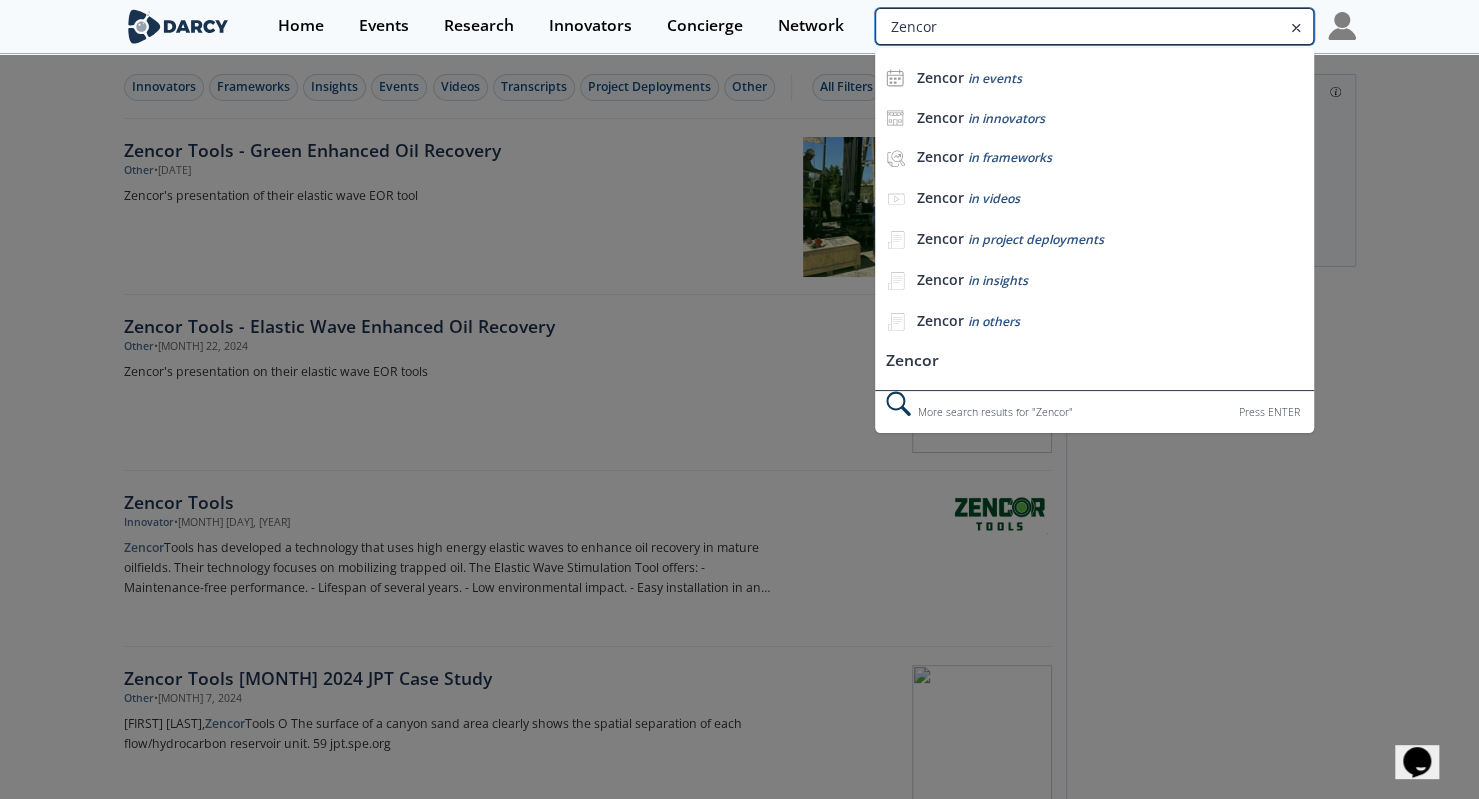click on "Zencor" at bounding box center [1094, 26] 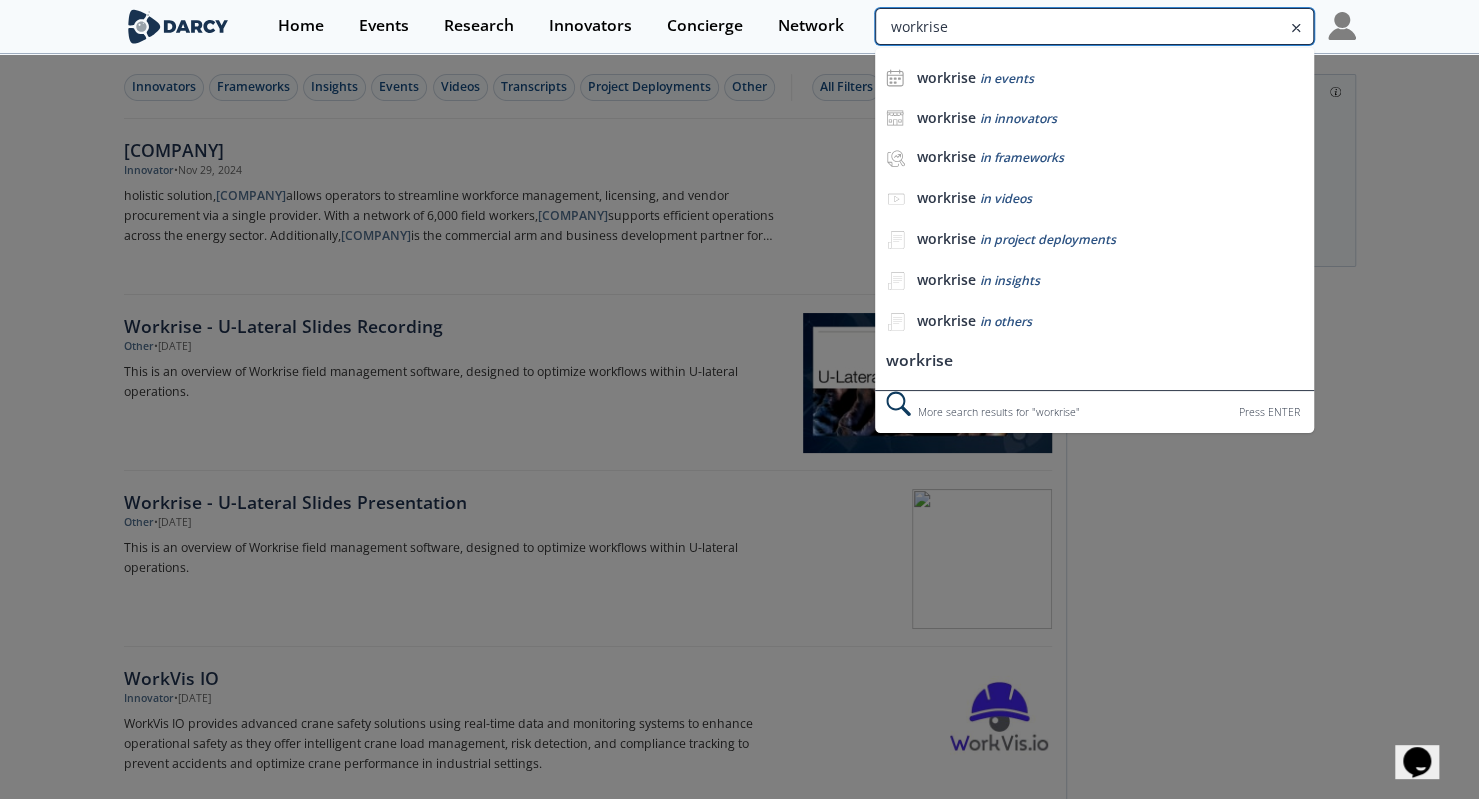 click on "workrise" at bounding box center (1094, 26) 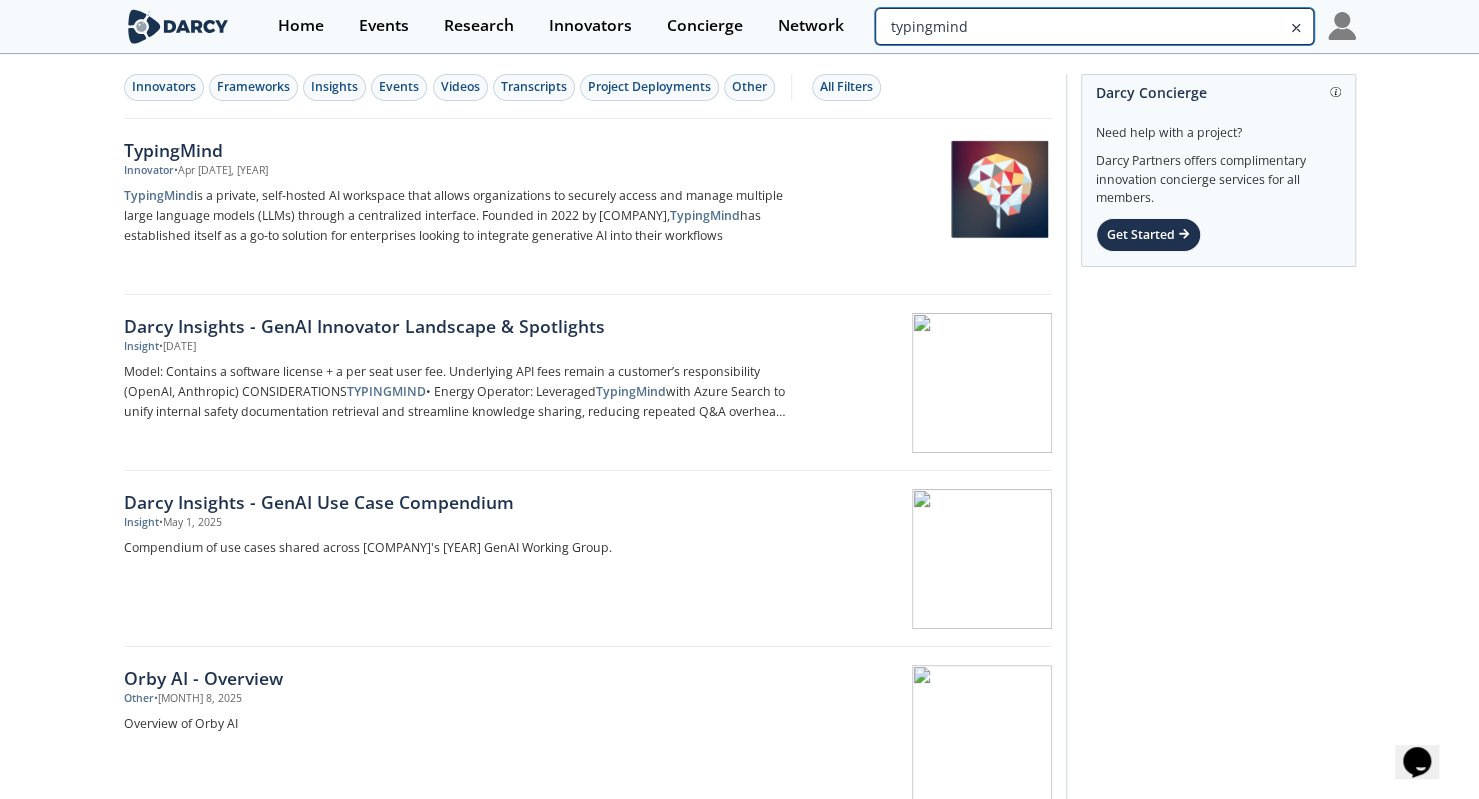 click on "typingmind" at bounding box center [1094, 26] 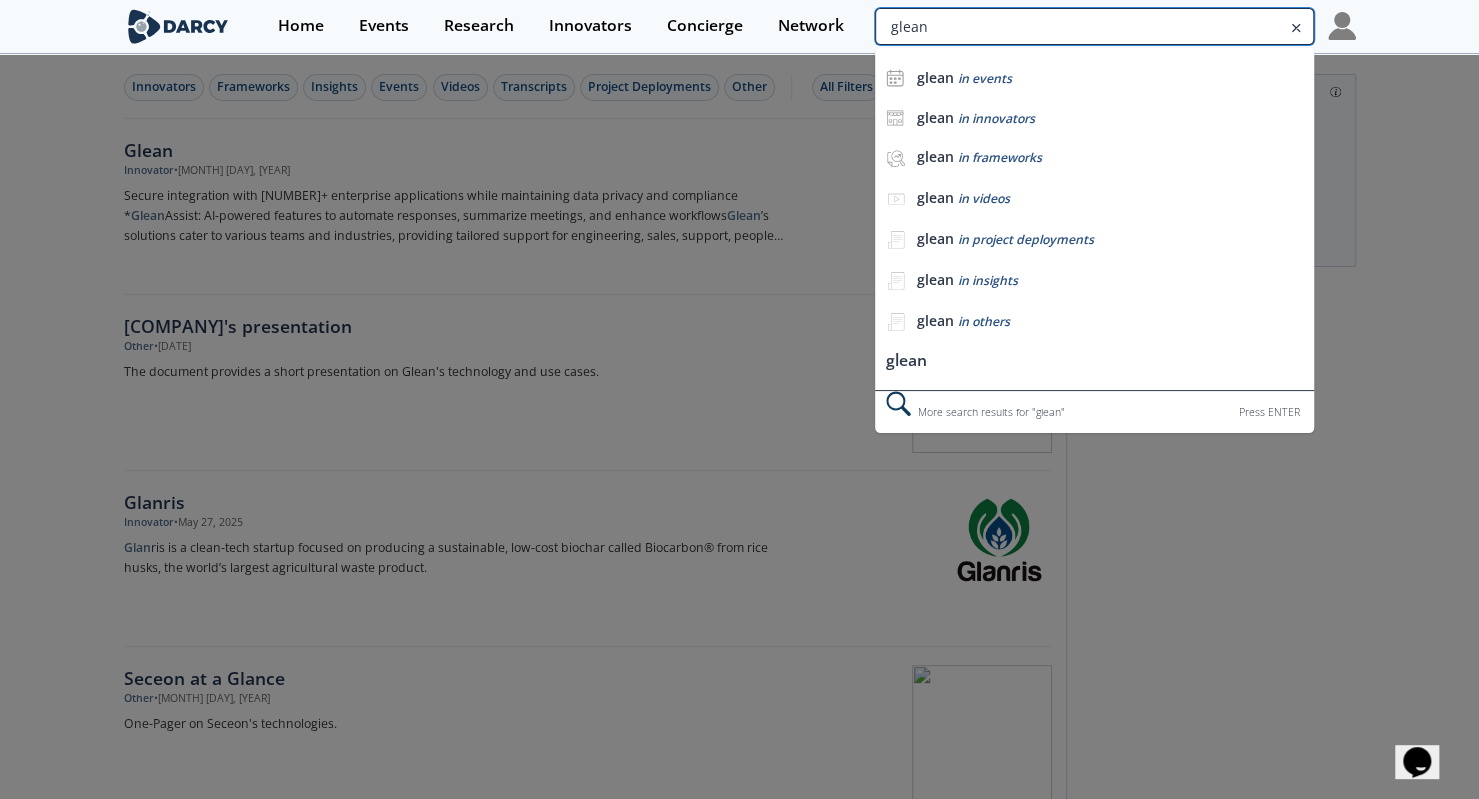 click on "glean" at bounding box center (1094, 26) 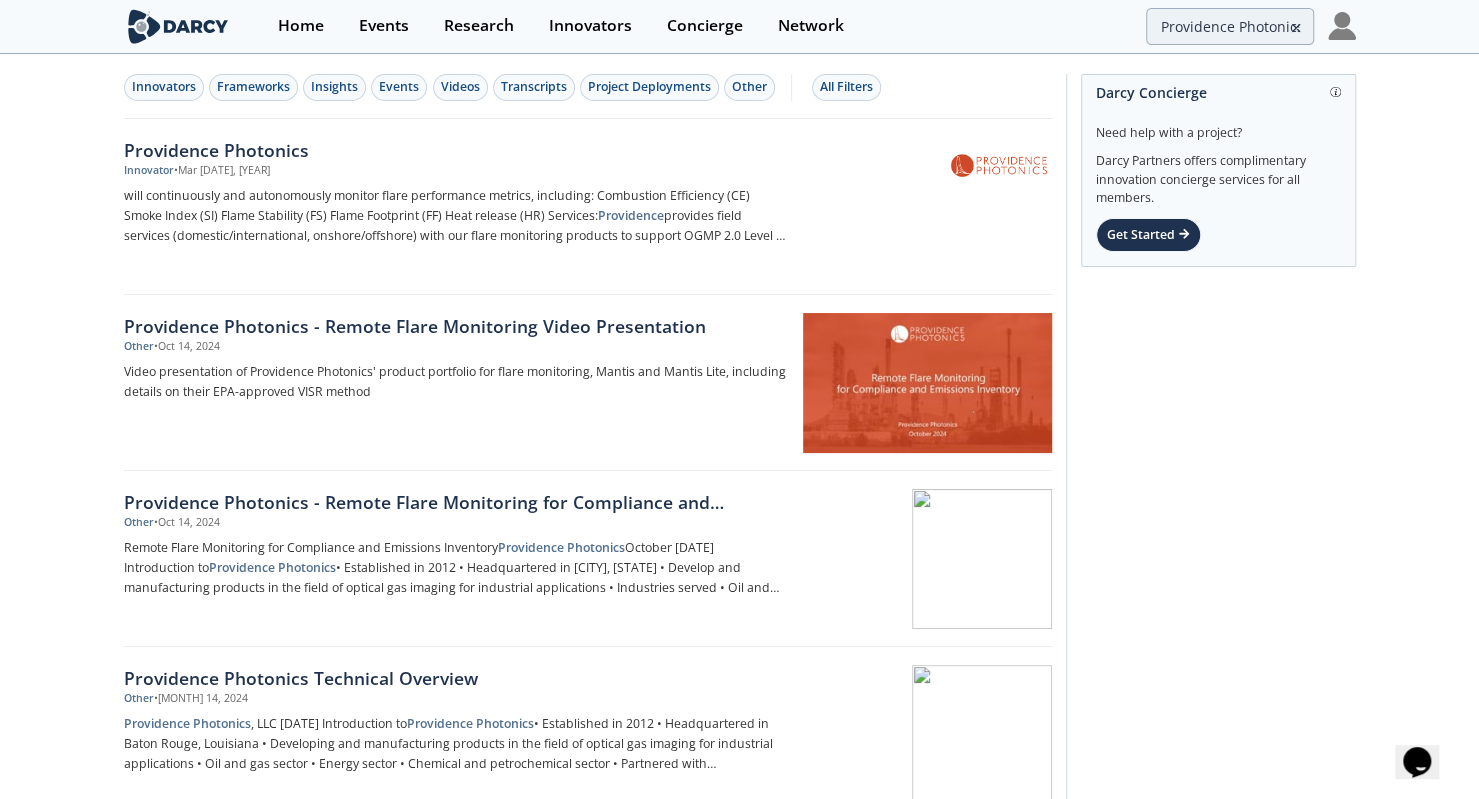 click on "Home
Events
Research
Innovators
Concierge
Network
Providence Photonics" at bounding box center (807, 26) 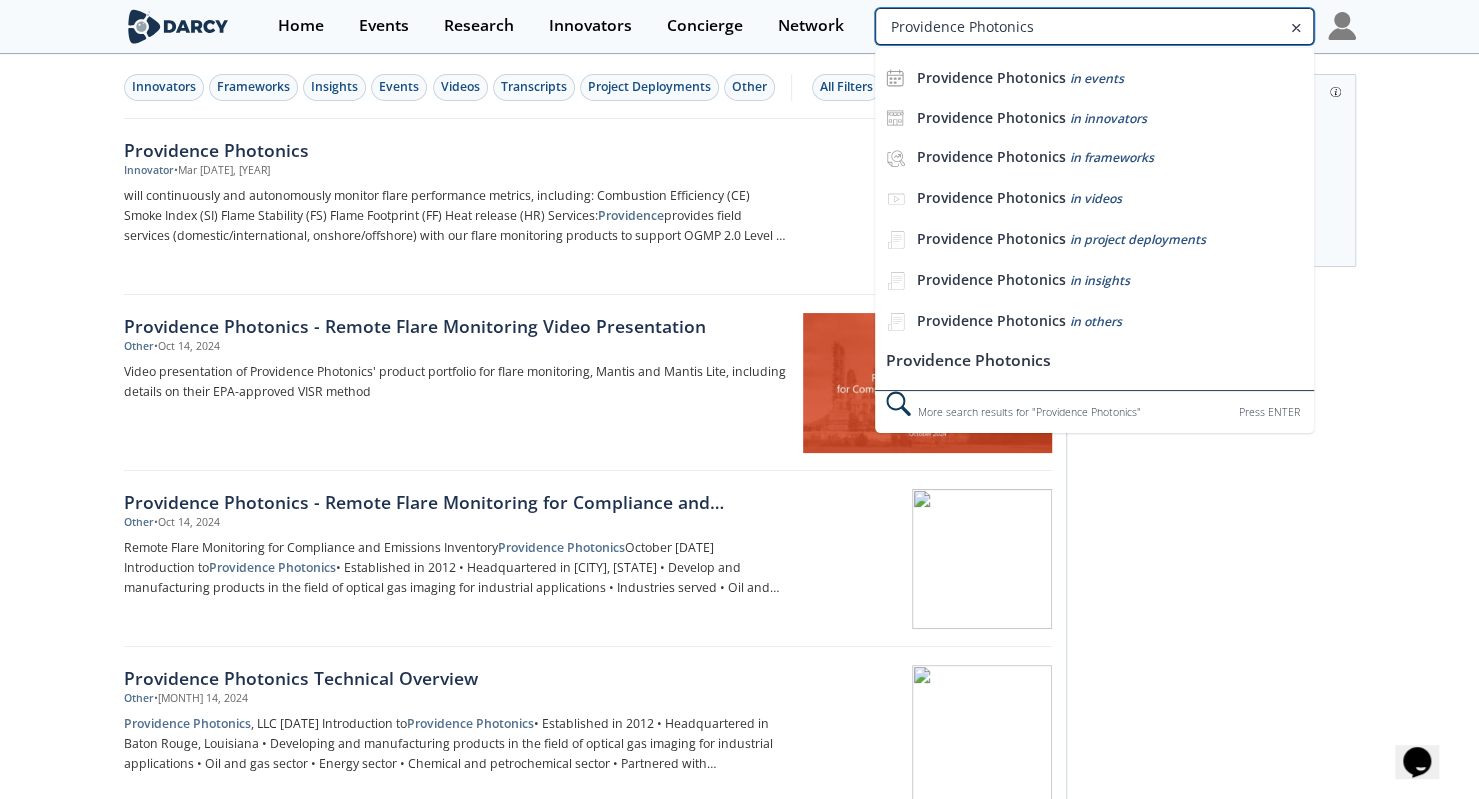 click on "Providence Photonics" at bounding box center [1094, 26] 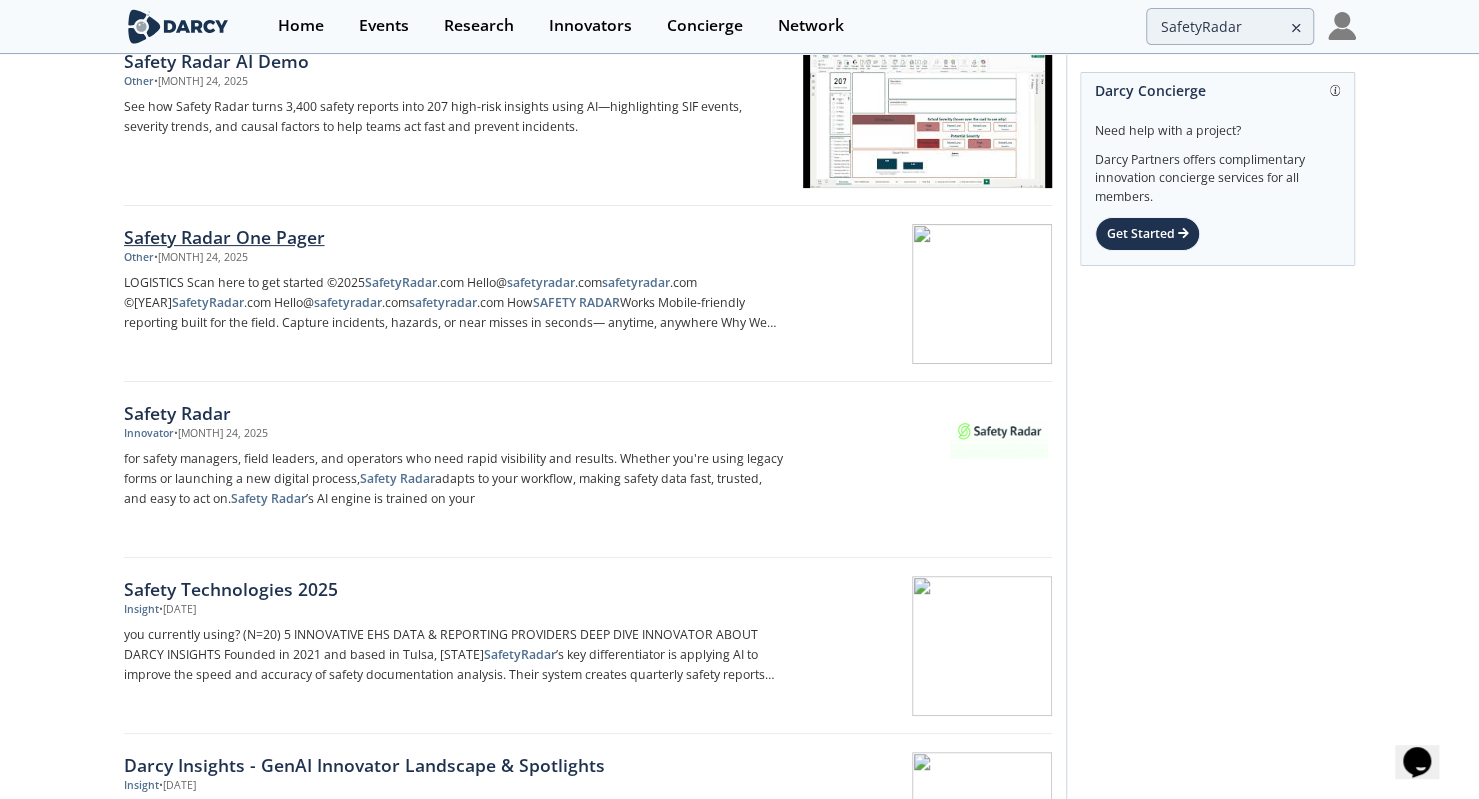 scroll, scrollTop: 266, scrollLeft: 0, axis: vertical 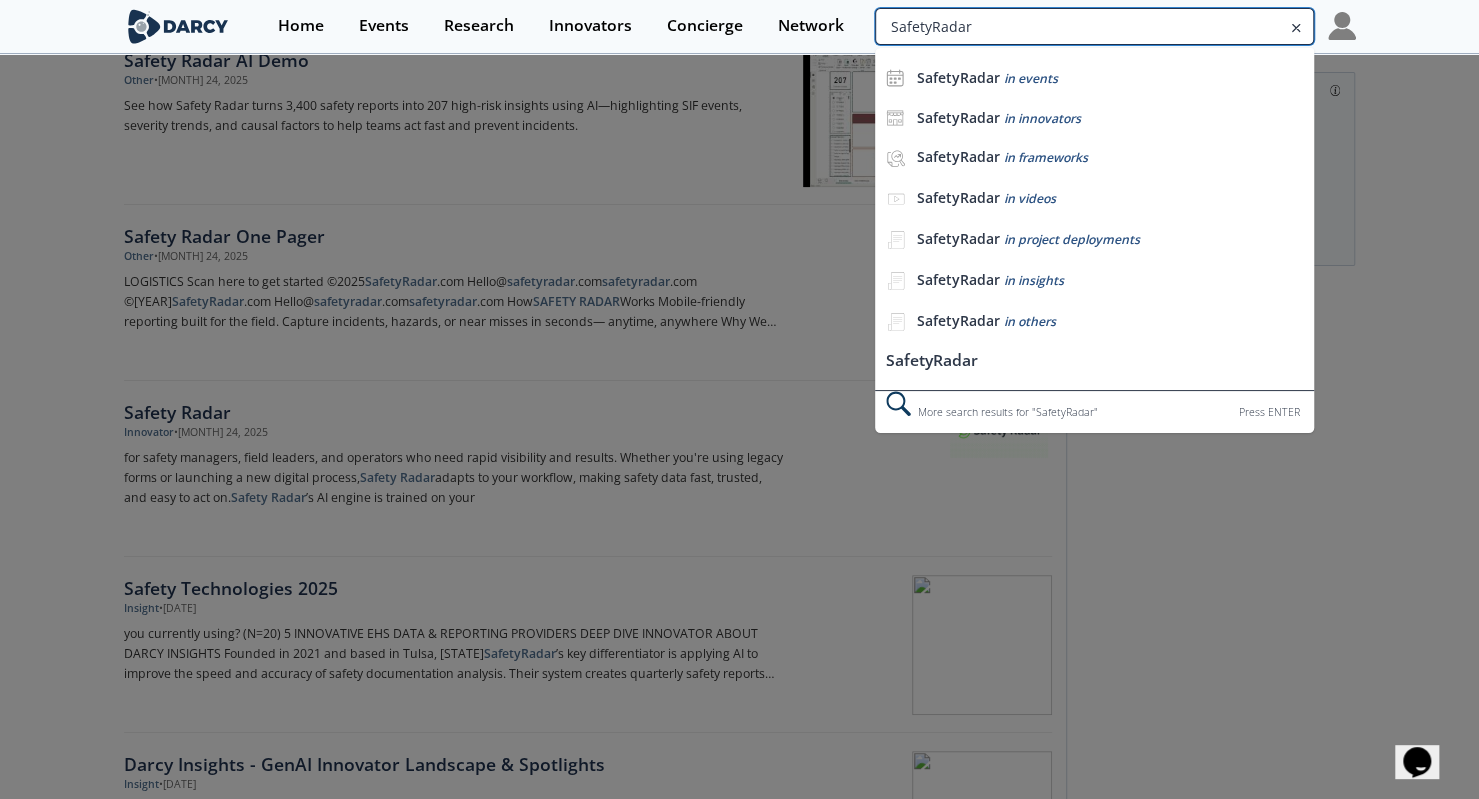 click on "SafetyRadar" at bounding box center [1094, 26] 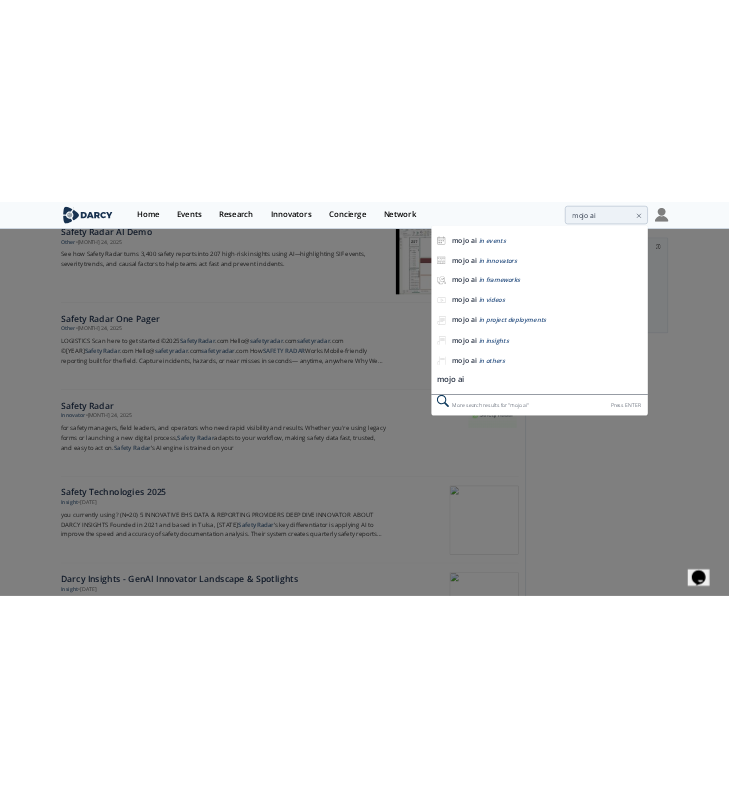 scroll, scrollTop: 0, scrollLeft: 0, axis: both 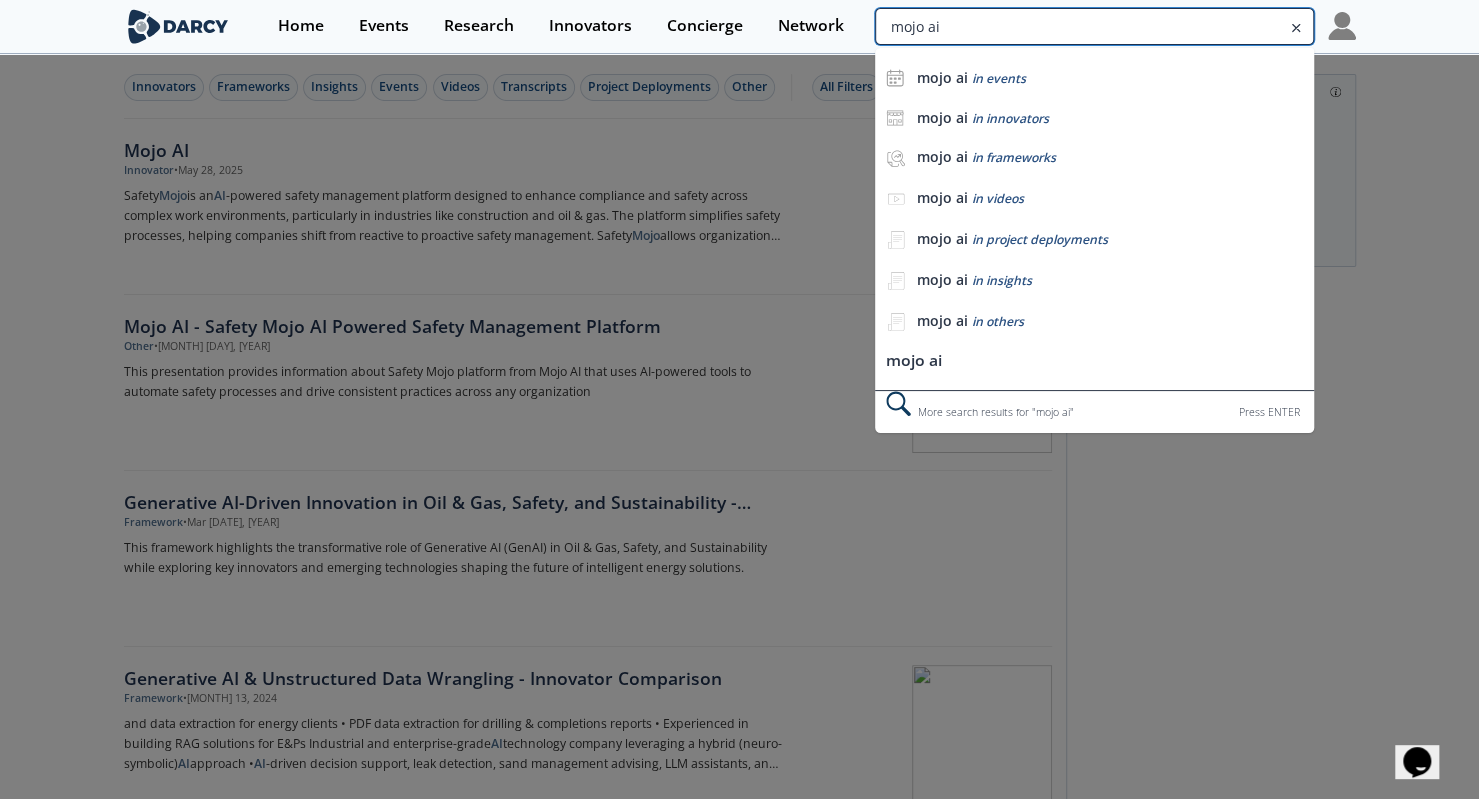 click on "mojo ai" at bounding box center (1094, 26) 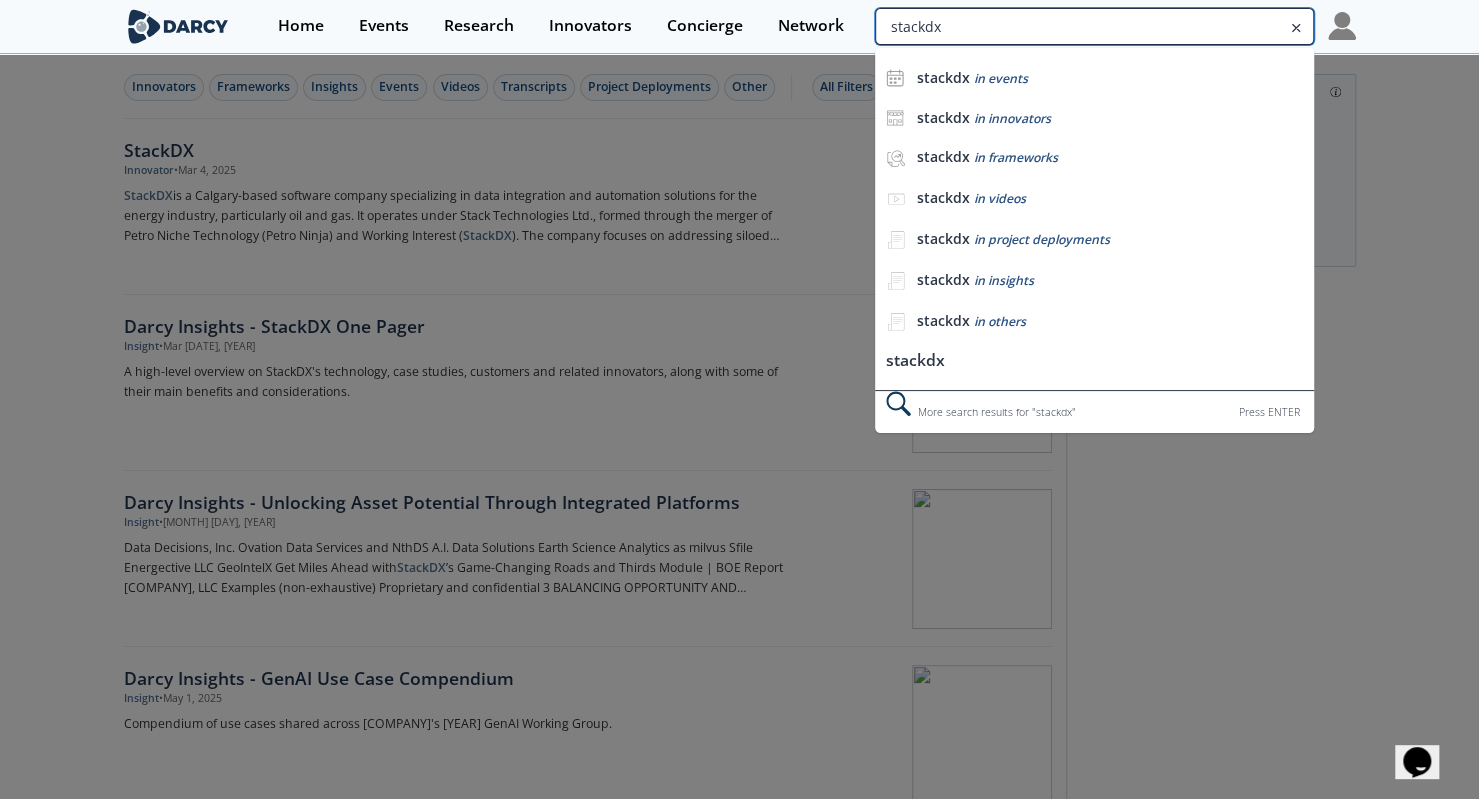 click on "stackdx" at bounding box center [1094, 26] 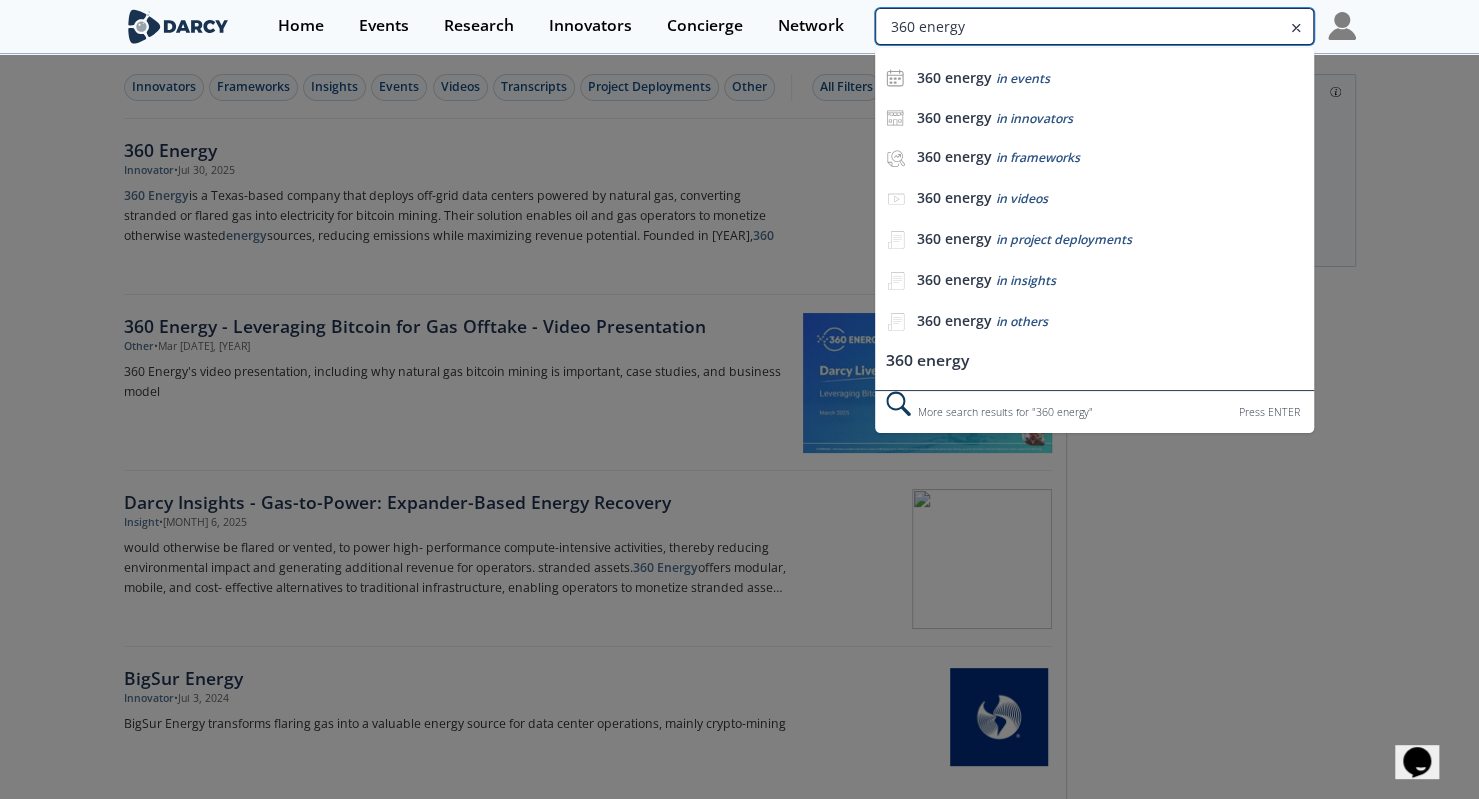 click on "360 energy" at bounding box center (1094, 26) 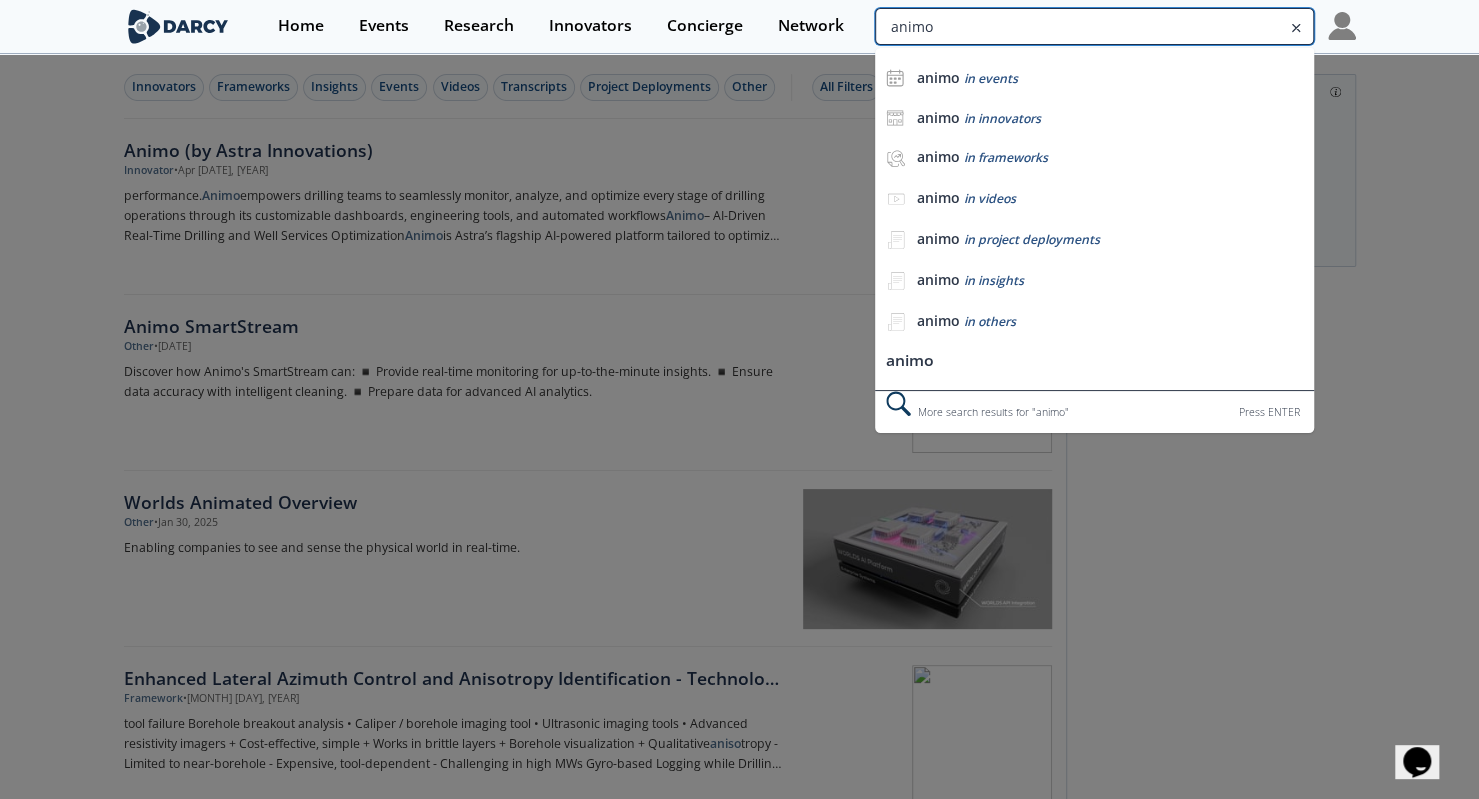 click on "animo" at bounding box center (1094, 26) 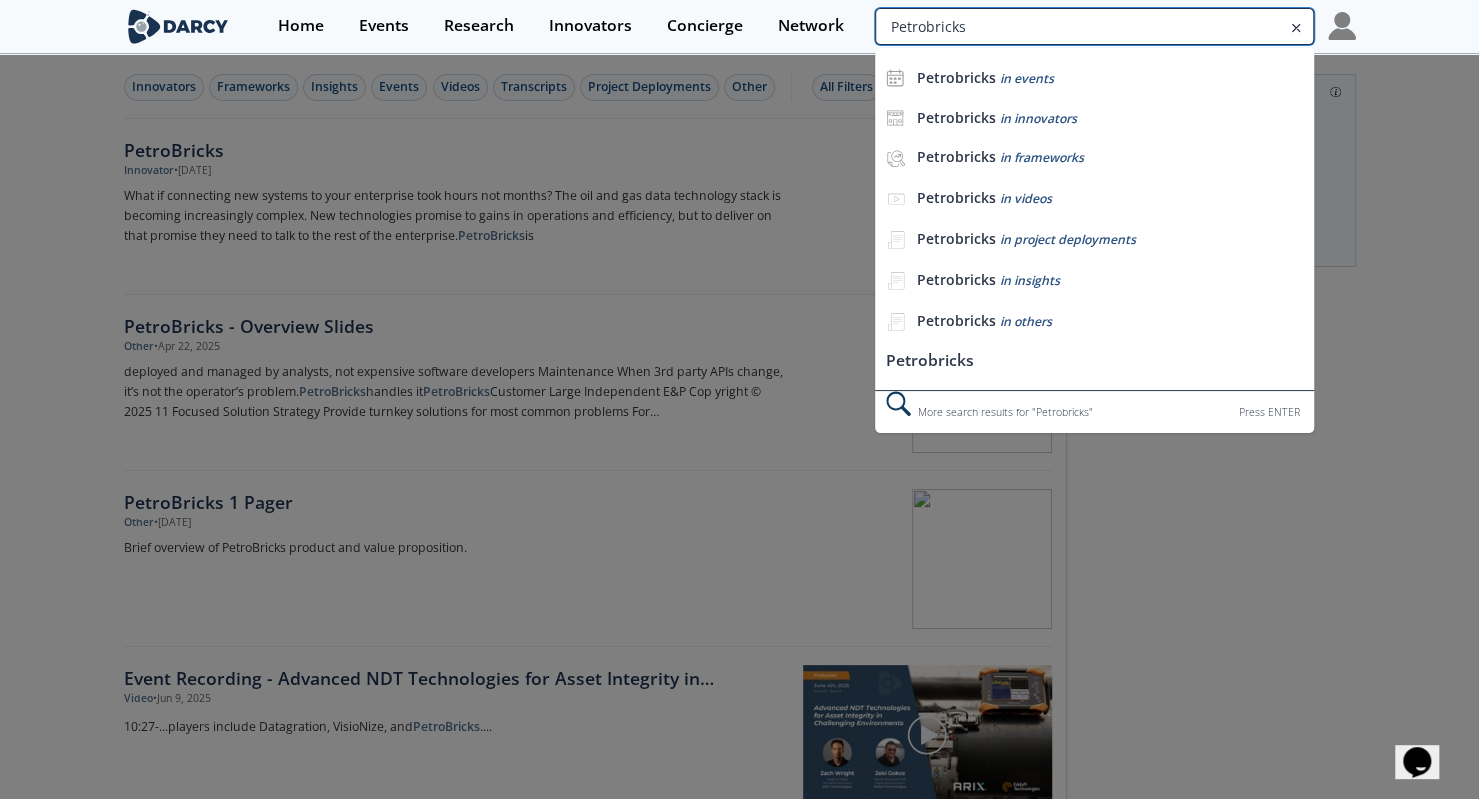 click on "Petrobricks" at bounding box center (1094, 26) 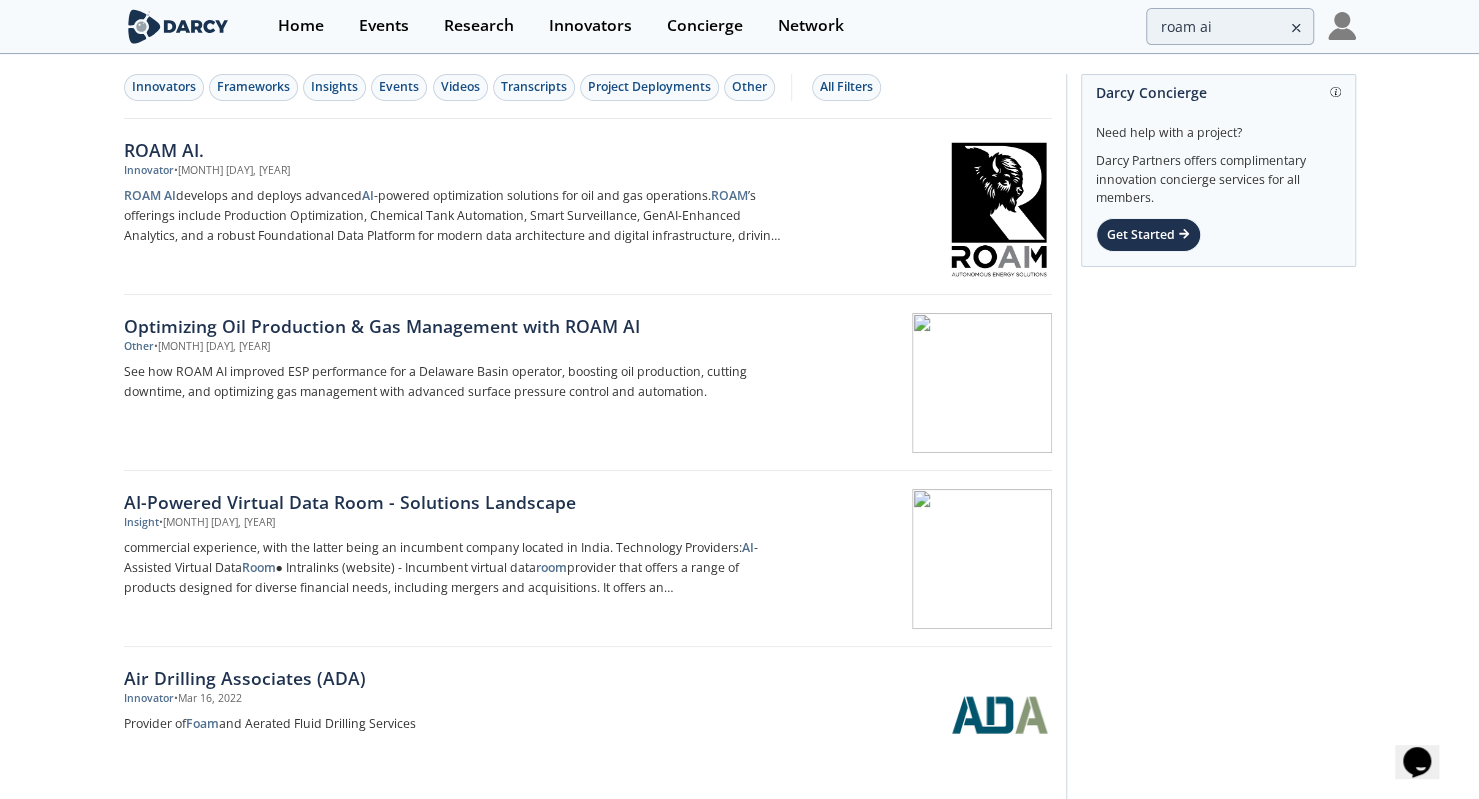click on "Home
Events
Research
Innovators
Concierge
Network
roam ai" at bounding box center [807, 26] 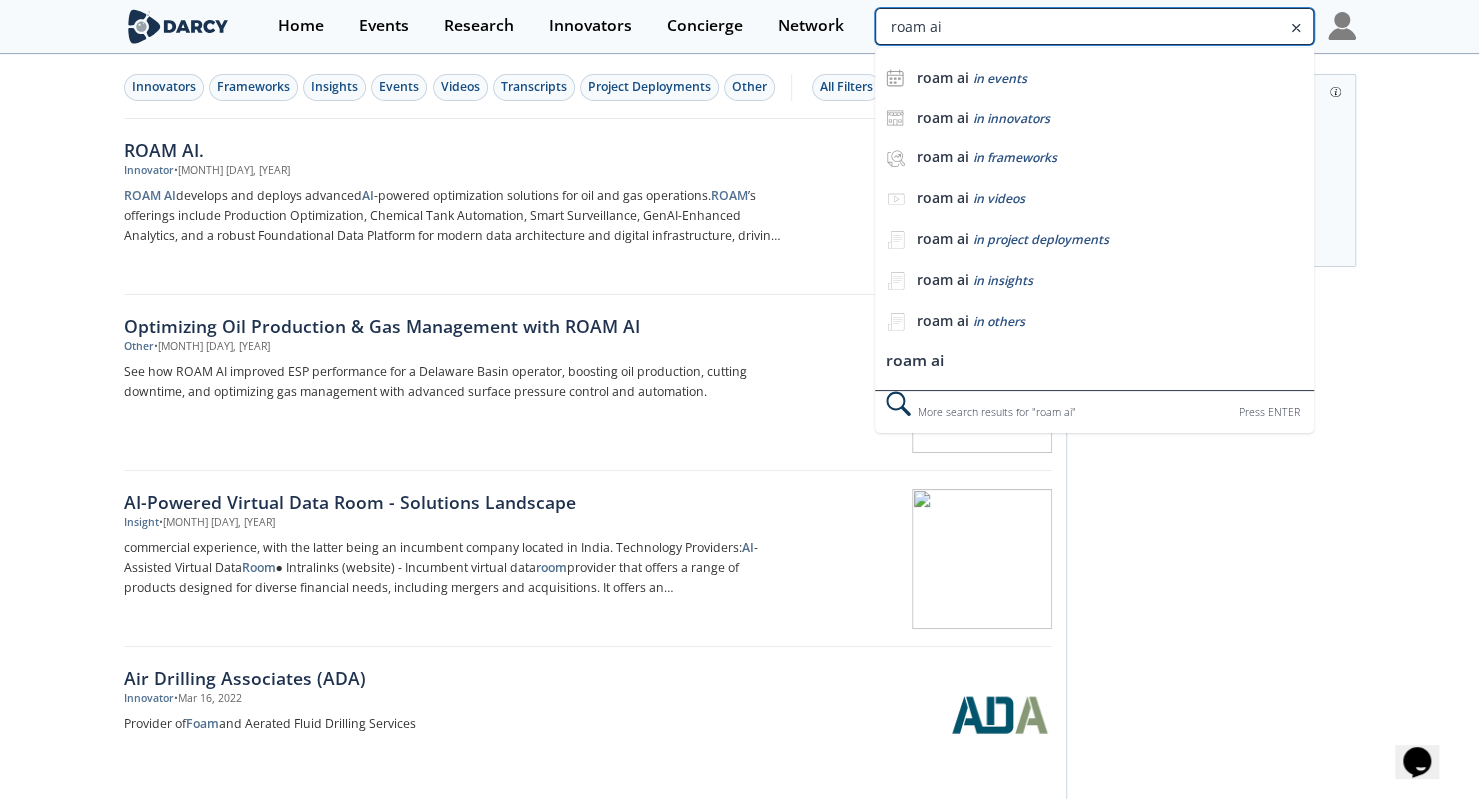 click on "roam ai" at bounding box center [1094, 26] 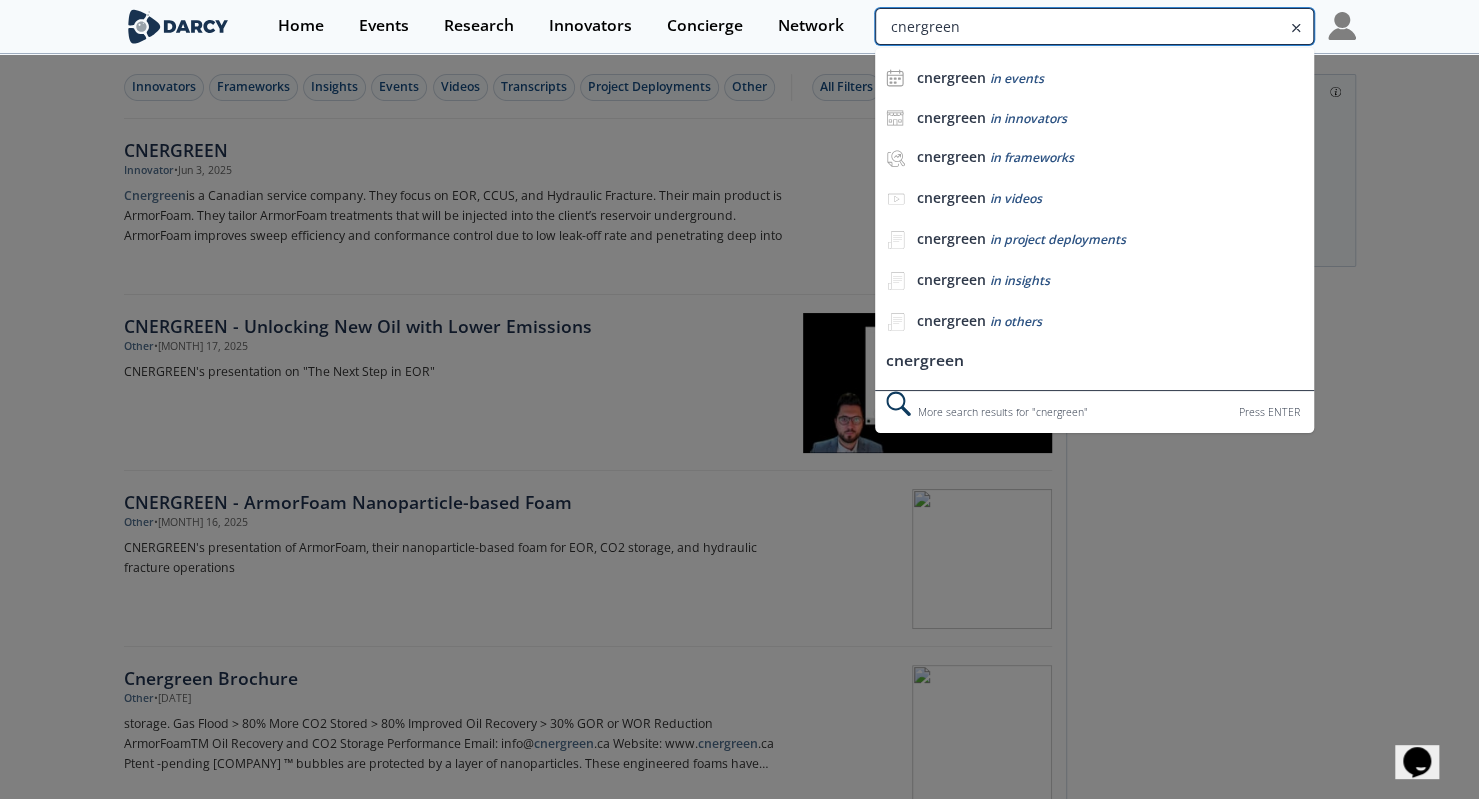click on "cnergreen" at bounding box center [1094, 26] 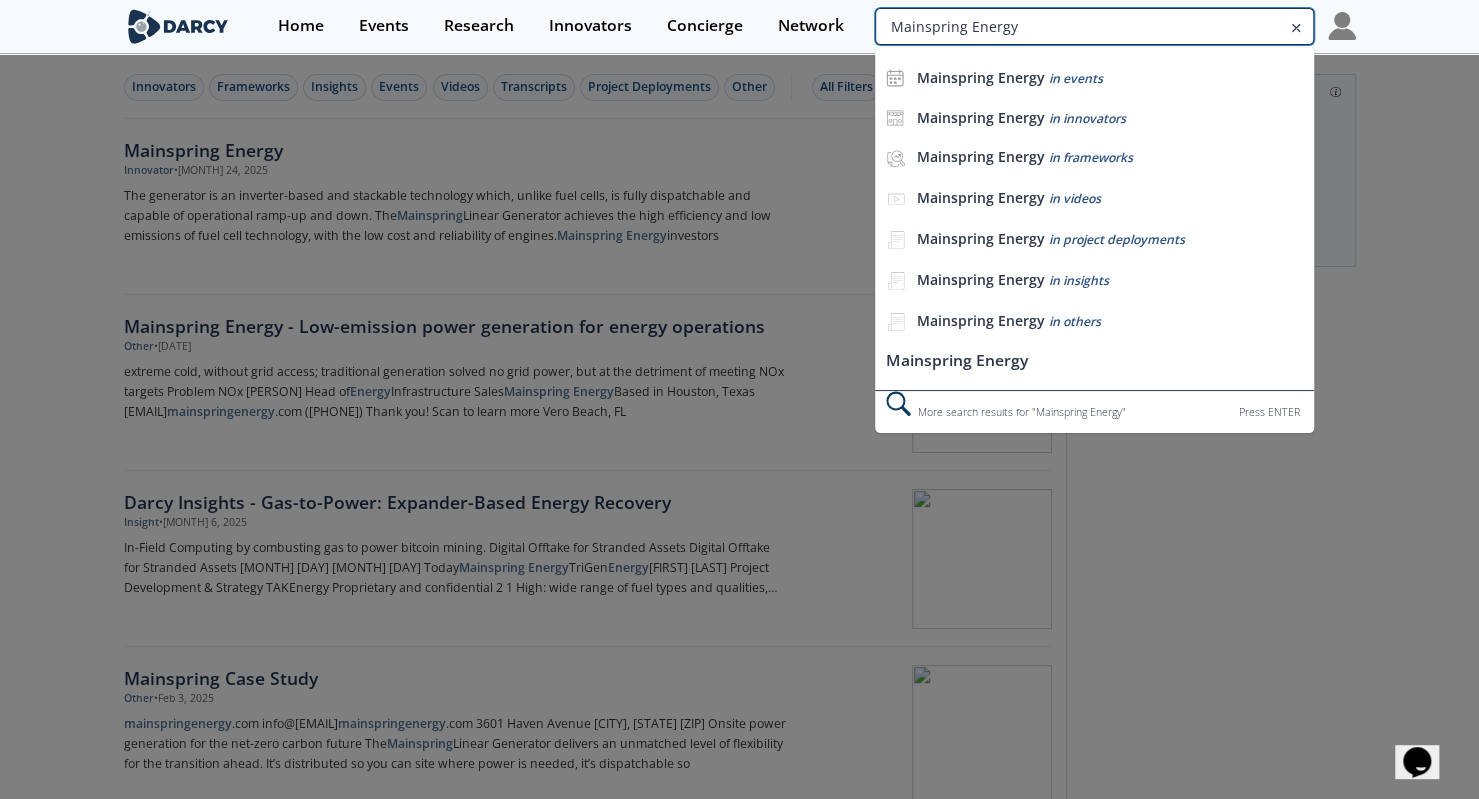 click on "Mainspring Energy" at bounding box center (1094, 26) 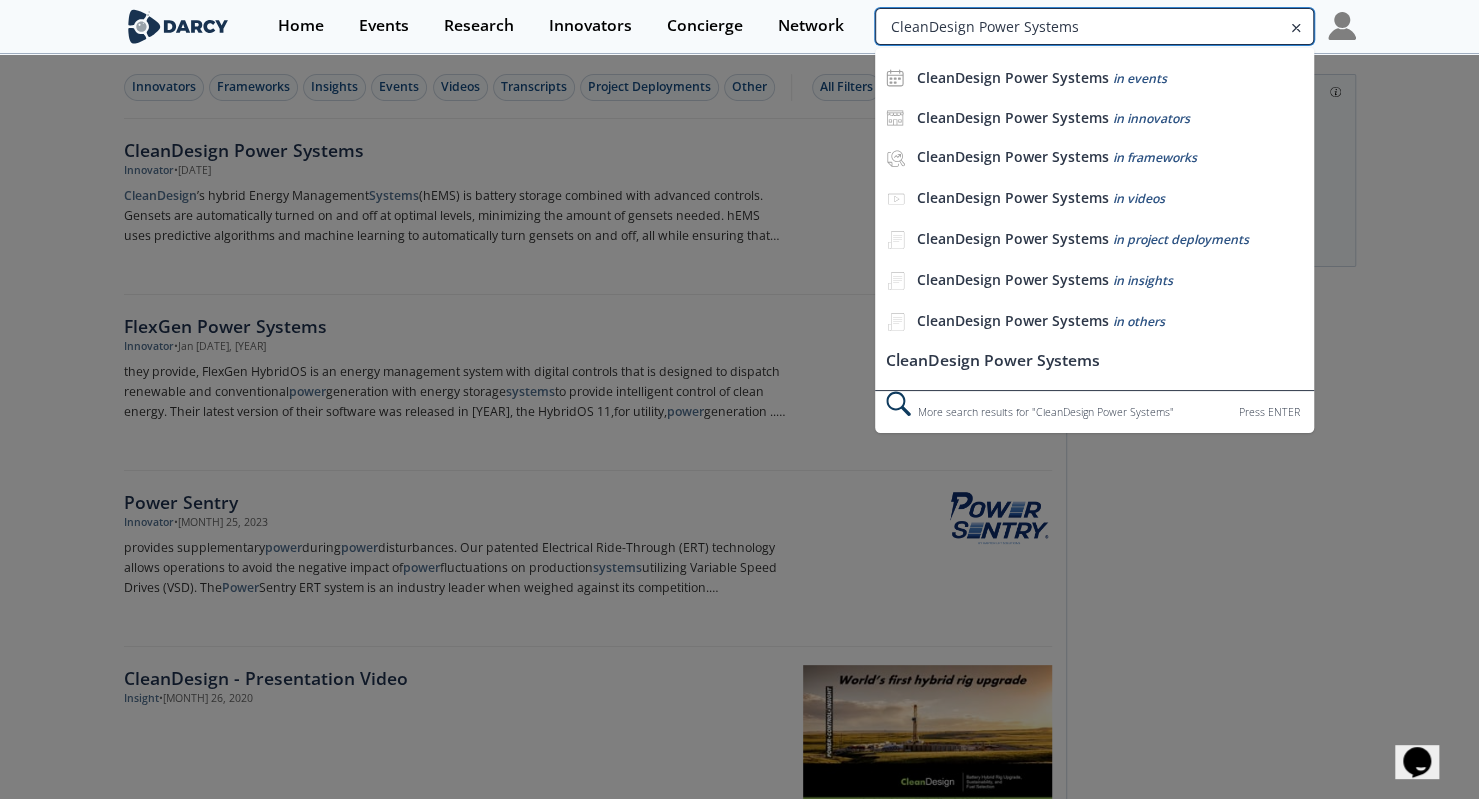 click on "CleanDesign Power Systems" at bounding box center (1094, 26) 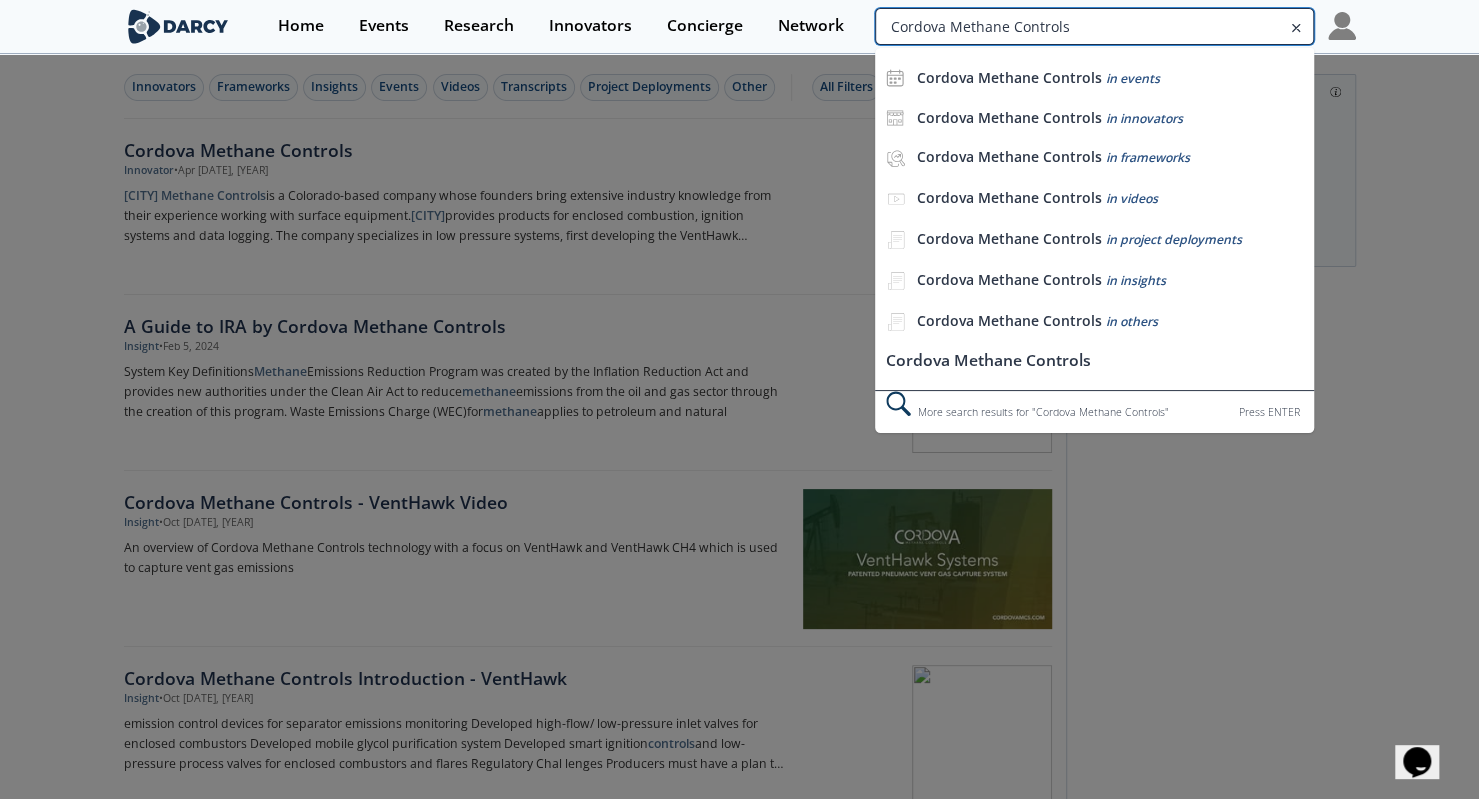 click on "Cordova Methane Controls" at bounding box center (1094, 26) 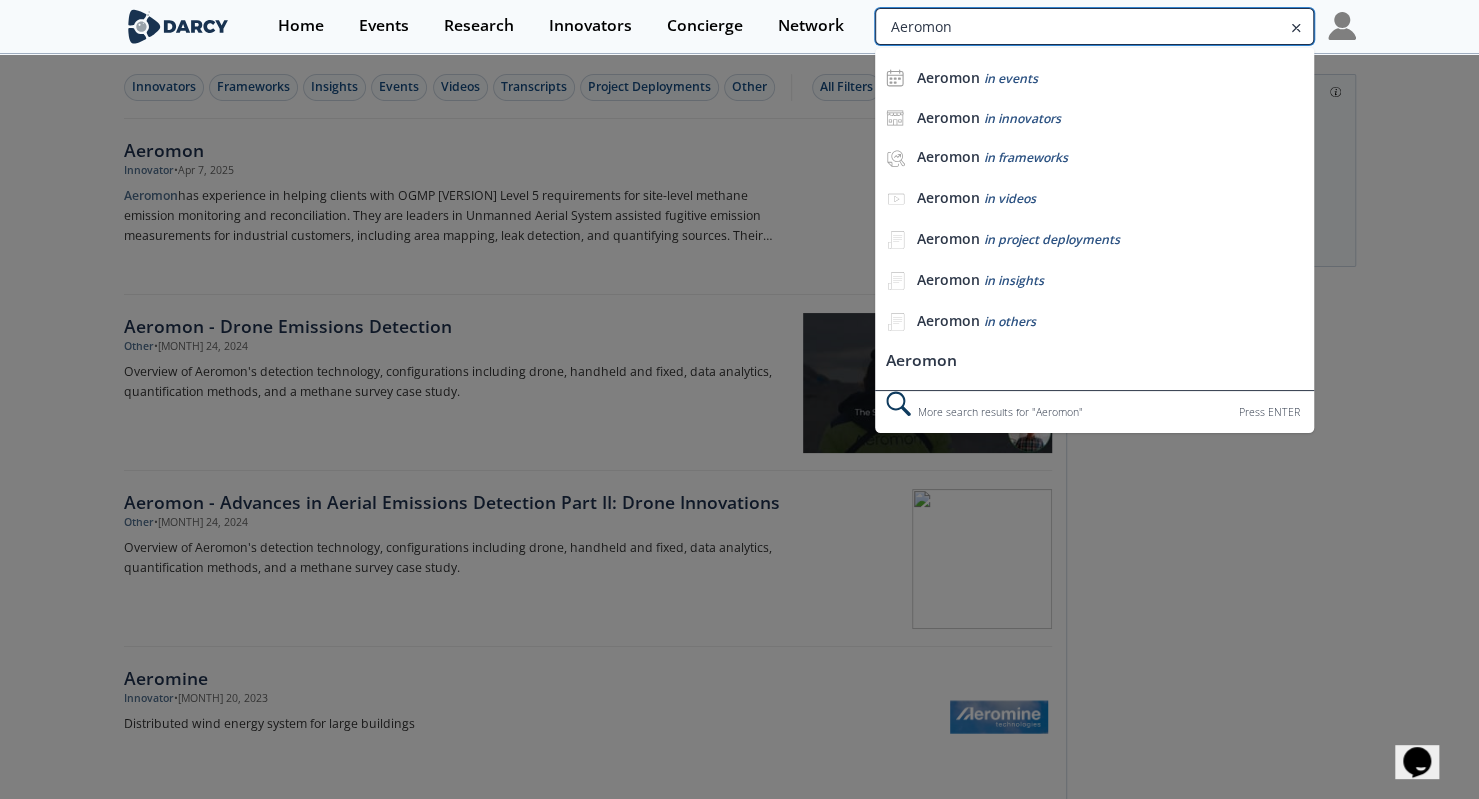 click on "Aeromon" at bounding box center [1094, 26] 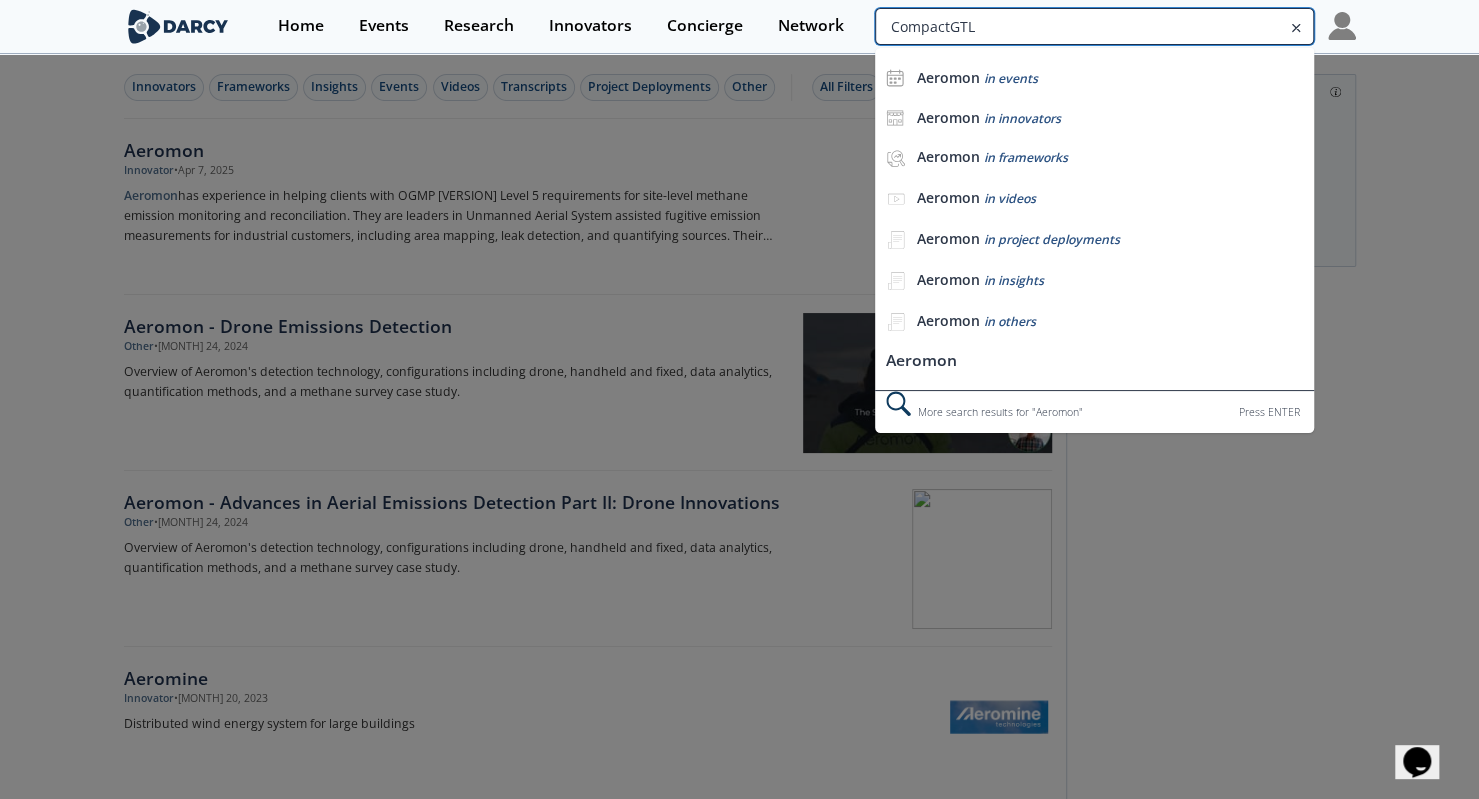 type on "CompactGTL" 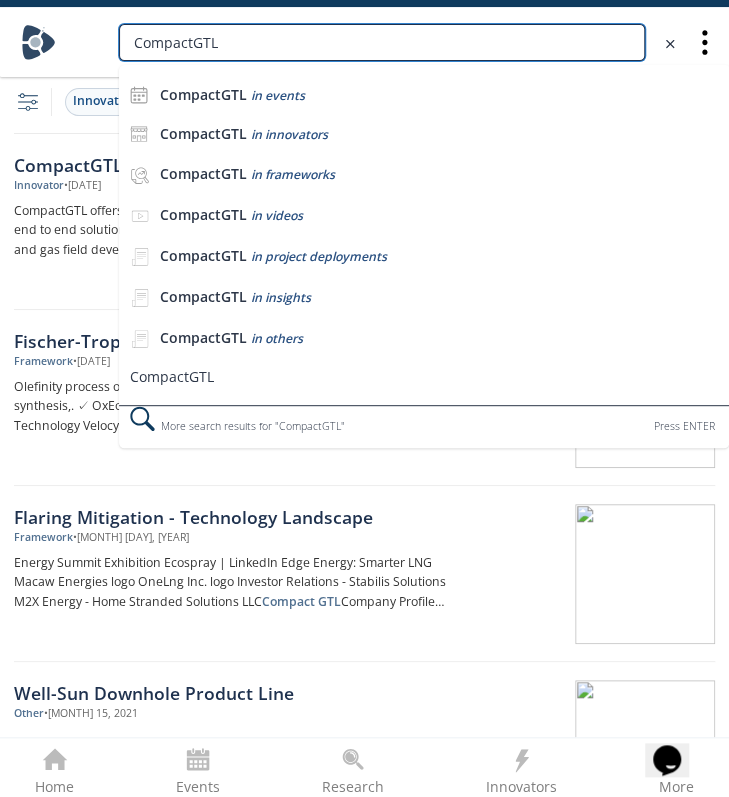 click on "CompactGTL" at bounding box center [382, 42] 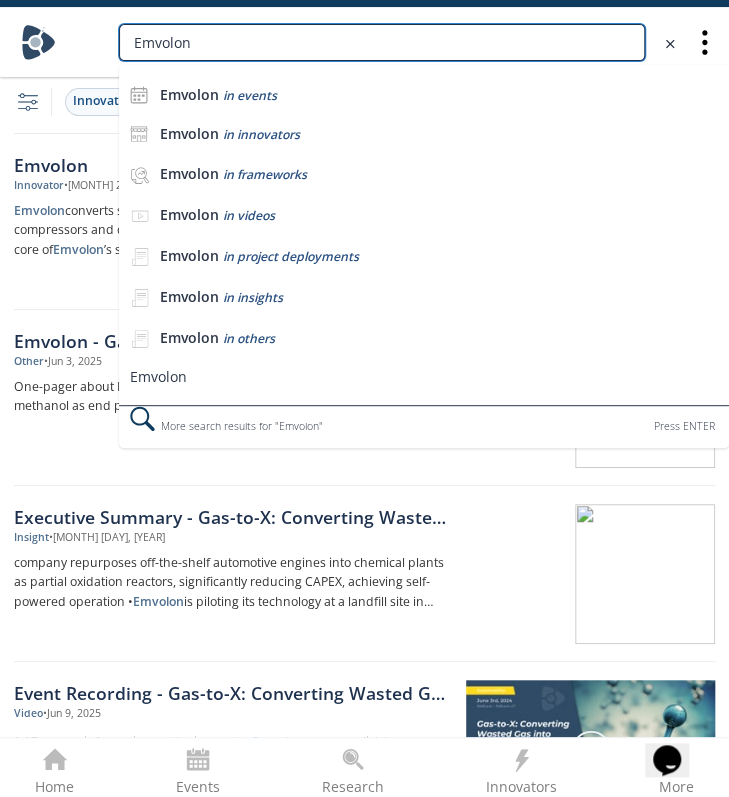 click on "Emvolon" at bounding box center (382, 42) 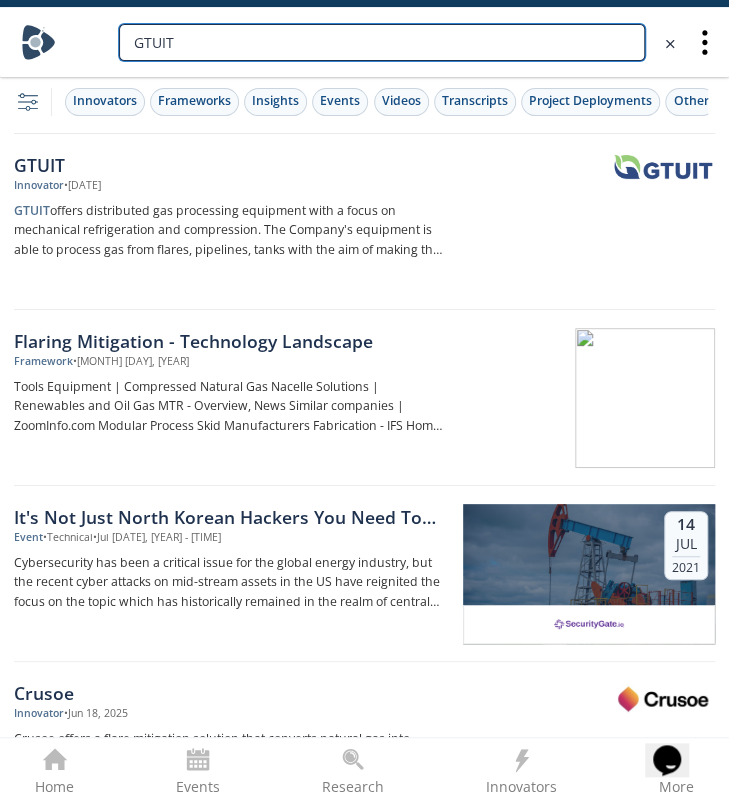 click on "GTUIT" at bounding box center (382, 42) 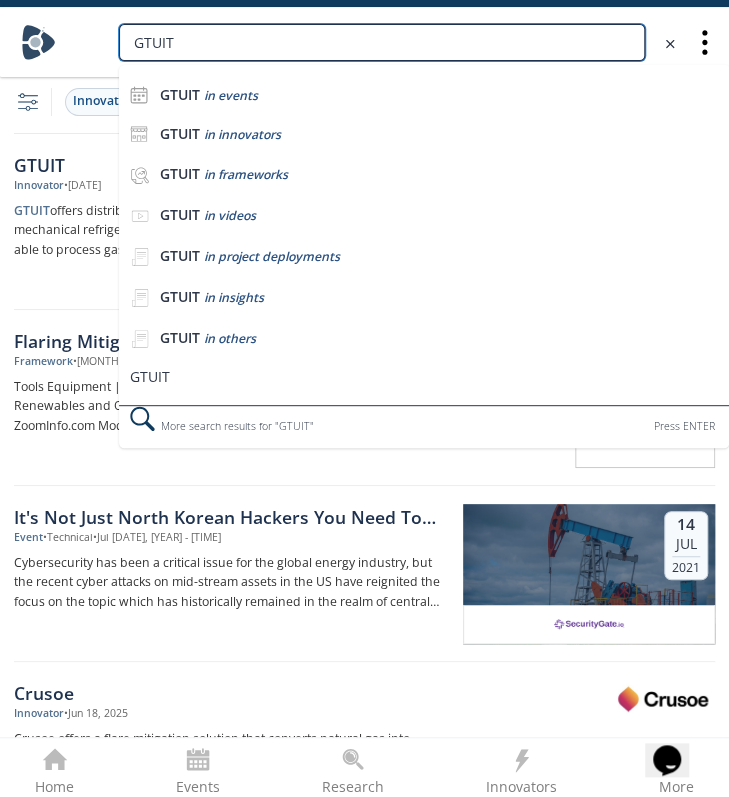 paste on "Insight M" 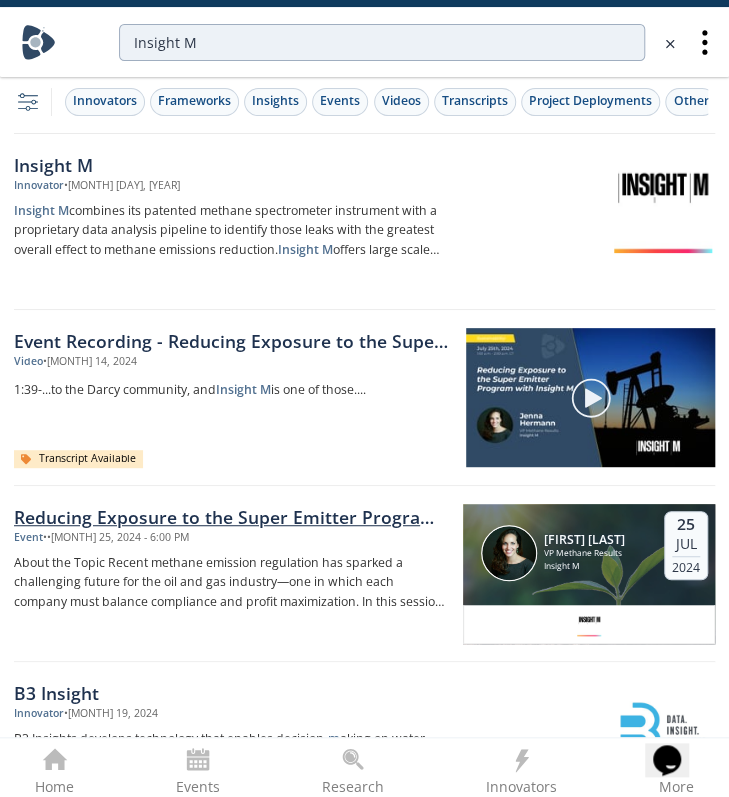 scroll, scrollTop: 40, scrollLeft: 0, axis: vertical 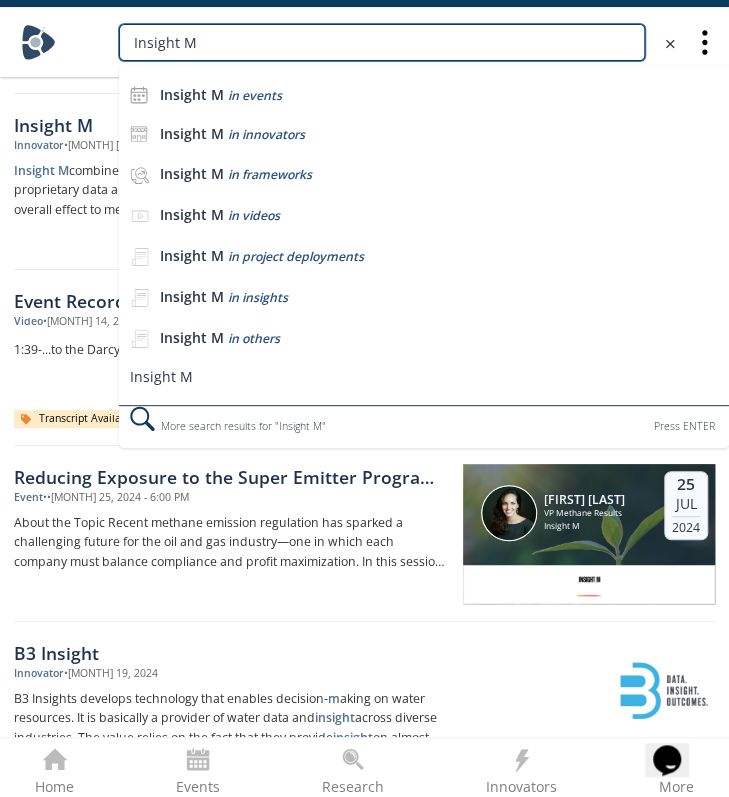 click on "Insight M" at bounding box center [382, 42] 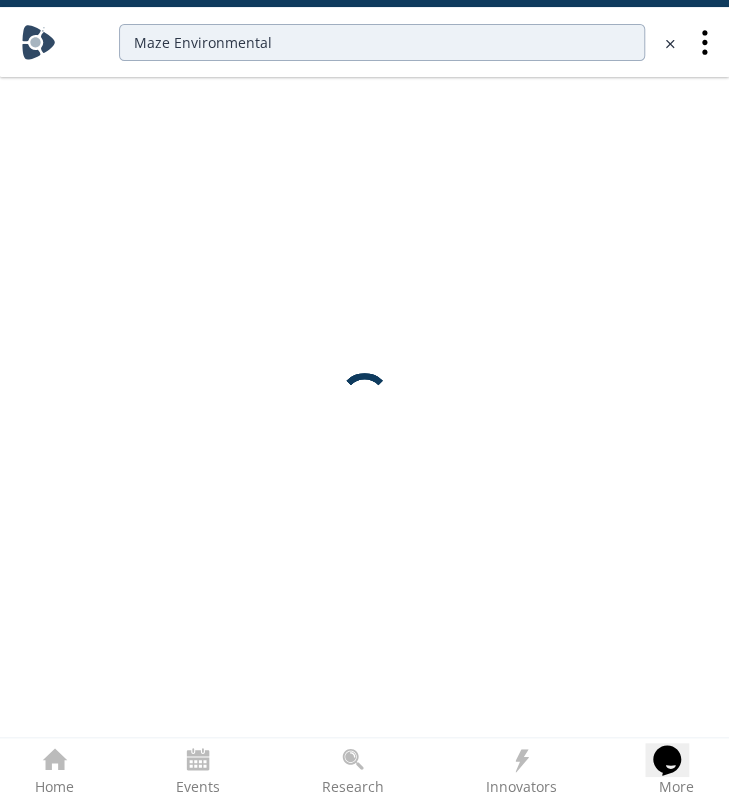 scroll, scrollTop: 0, scrollLeft: 0, axis: both 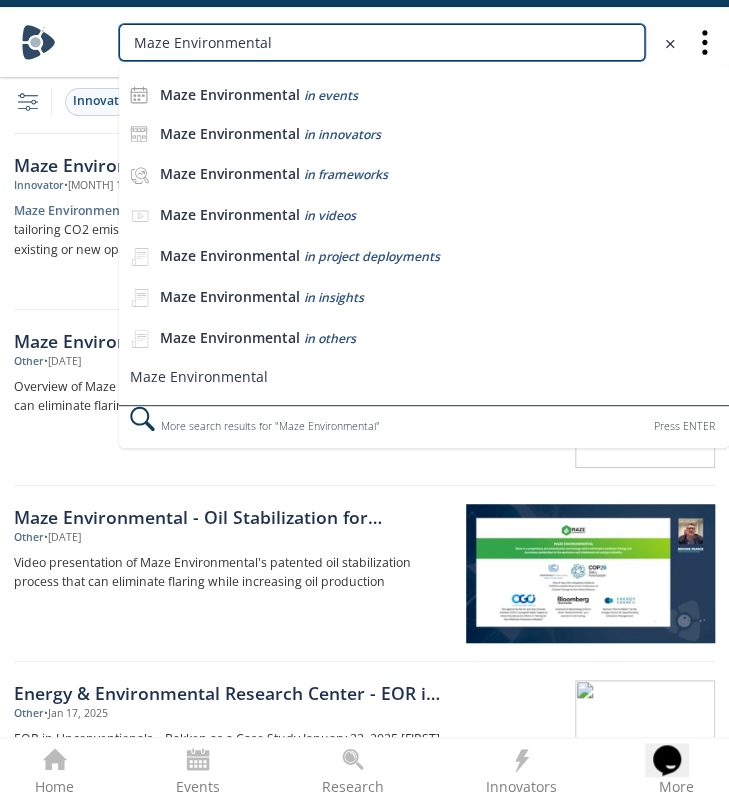 click on "Maze Environmental" at bounding box center [382, 42] 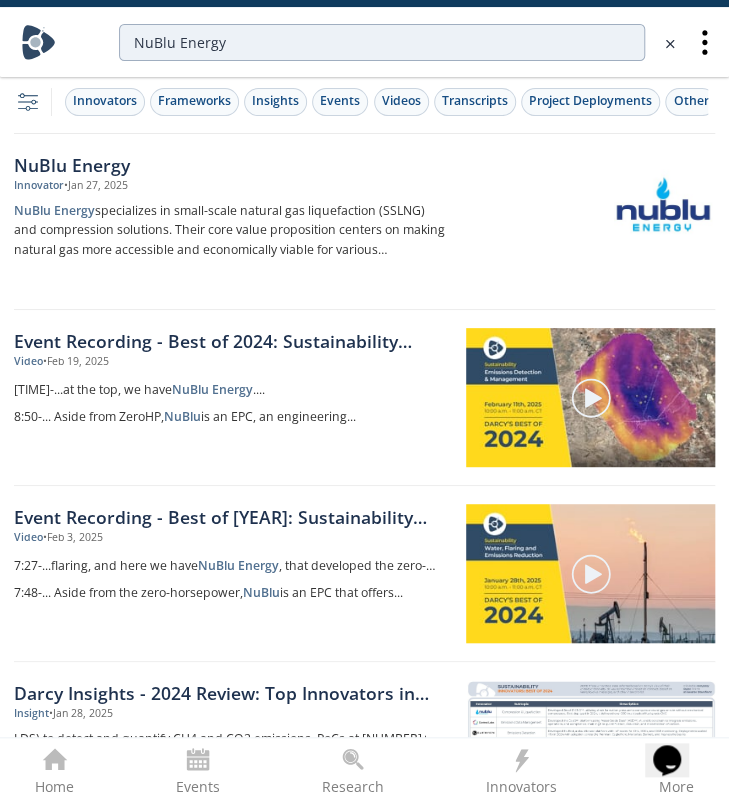 click on "NuBlu Energy" at bounding box center [375, 43] 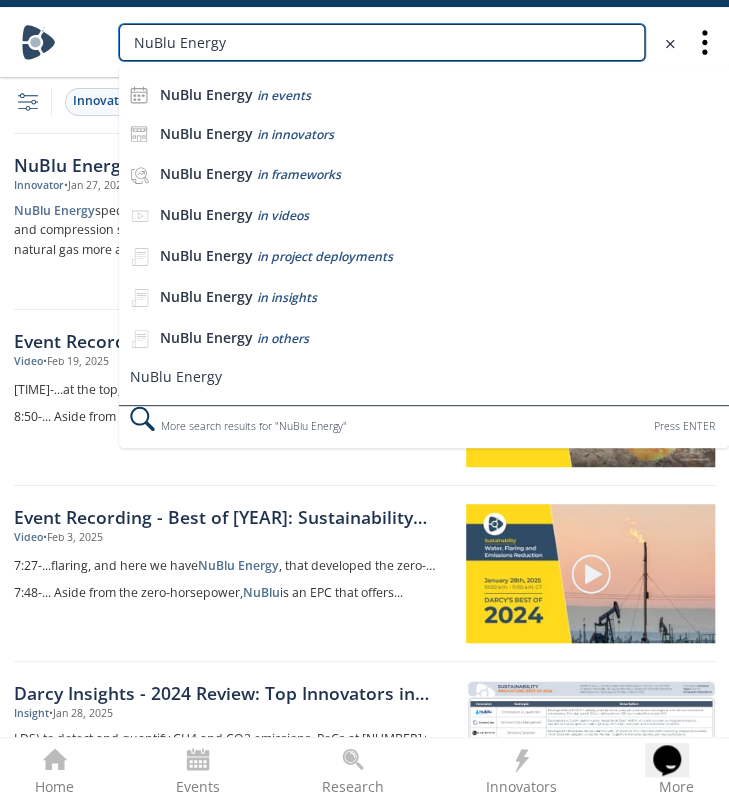 click on "NuBlu Energy" at bounding box center (382, 42) 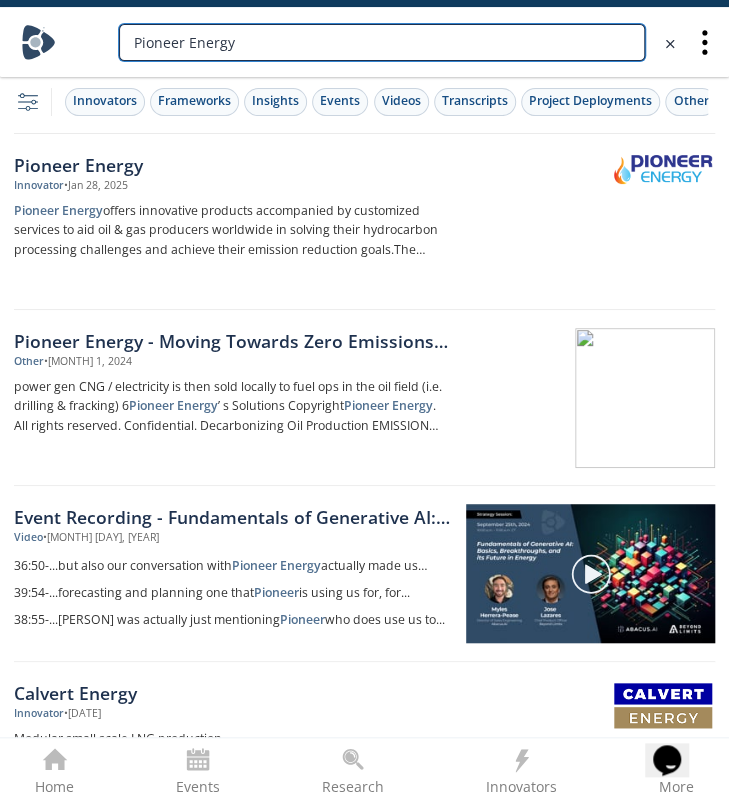 click on "Pioneer Energy" at bounding box center [382, 42] 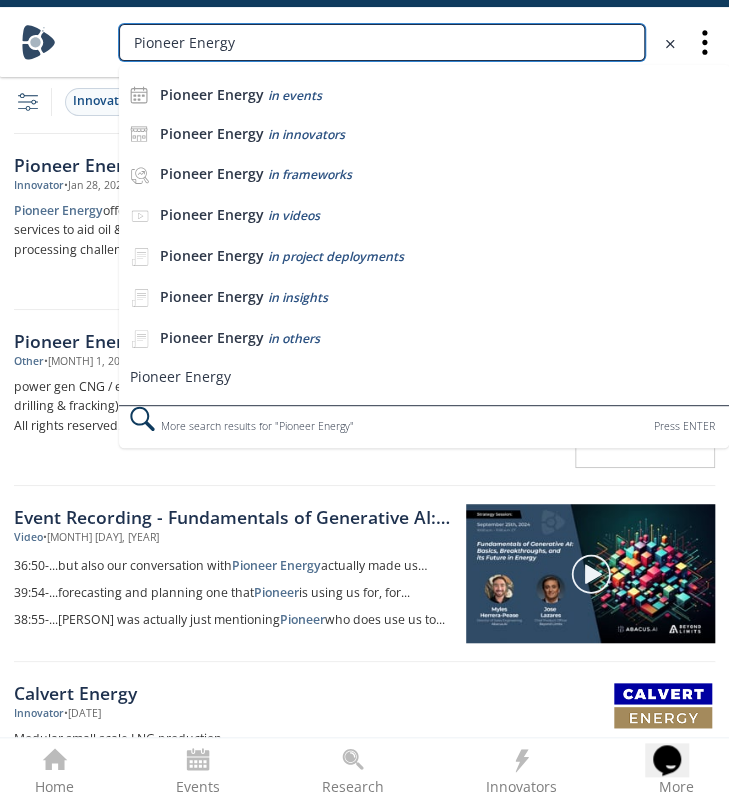 paste on "Aerostar" 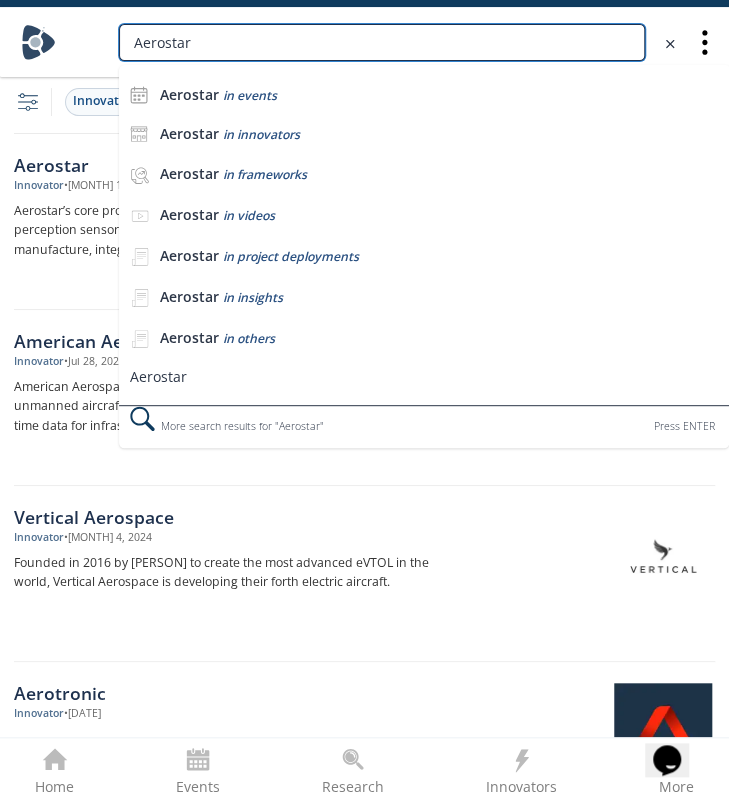 click on "Aerostar" at bounding box center (382, 42) 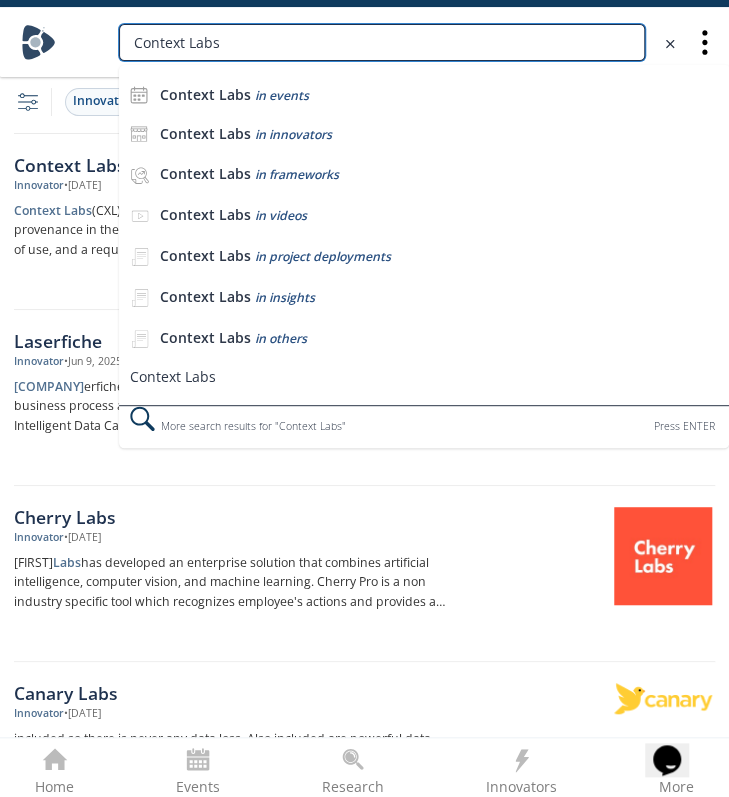 click on "Context Labs" at bounding box center [382, 42] 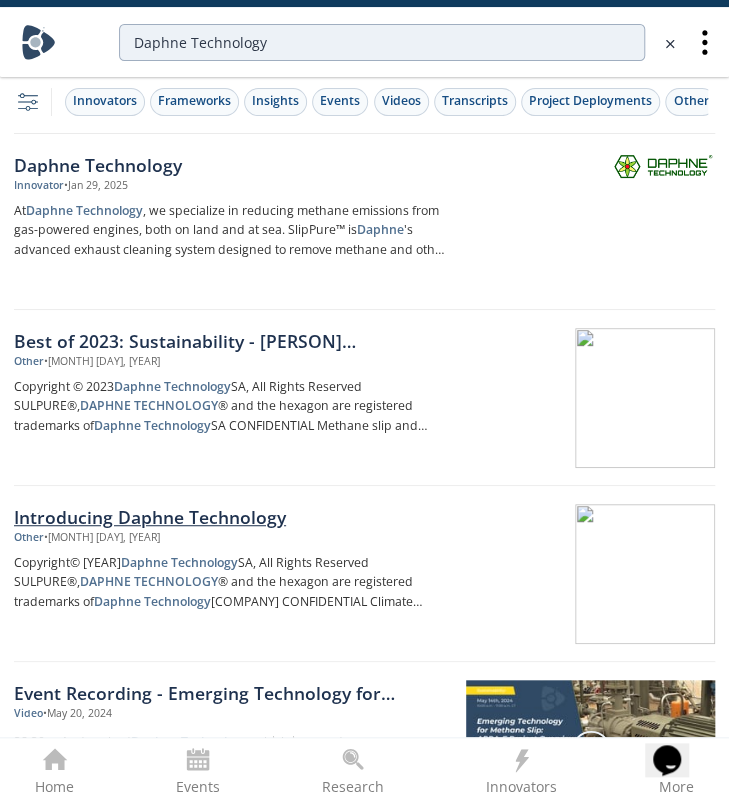 scroll, scrollTop: 40, scrollLeft: 0, axis: vertical 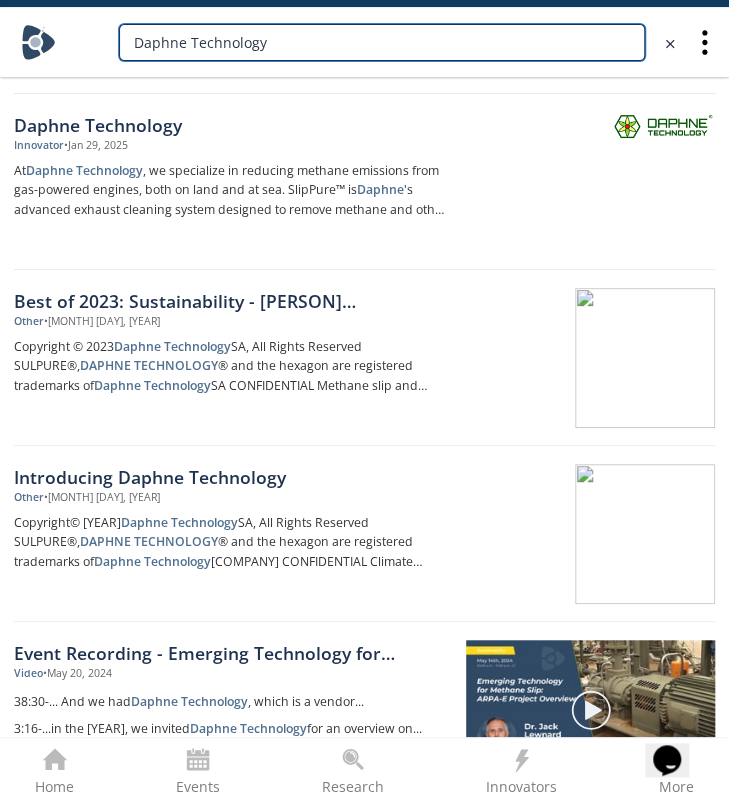 click on "Daphne Technology" at bounding box center (382, 42) 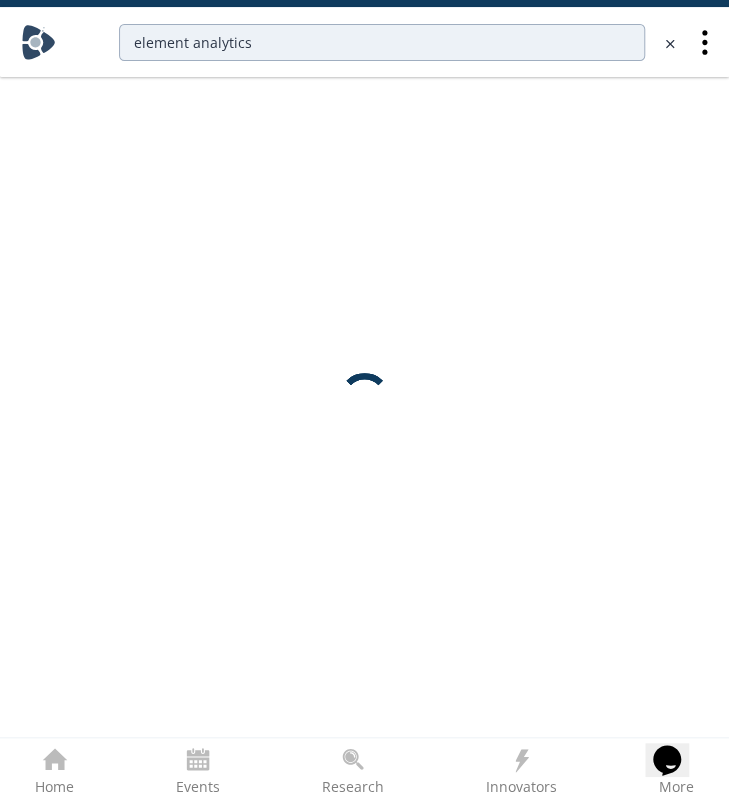 scroll, scrollTop: 0, scrollLeft: 0, axis: both 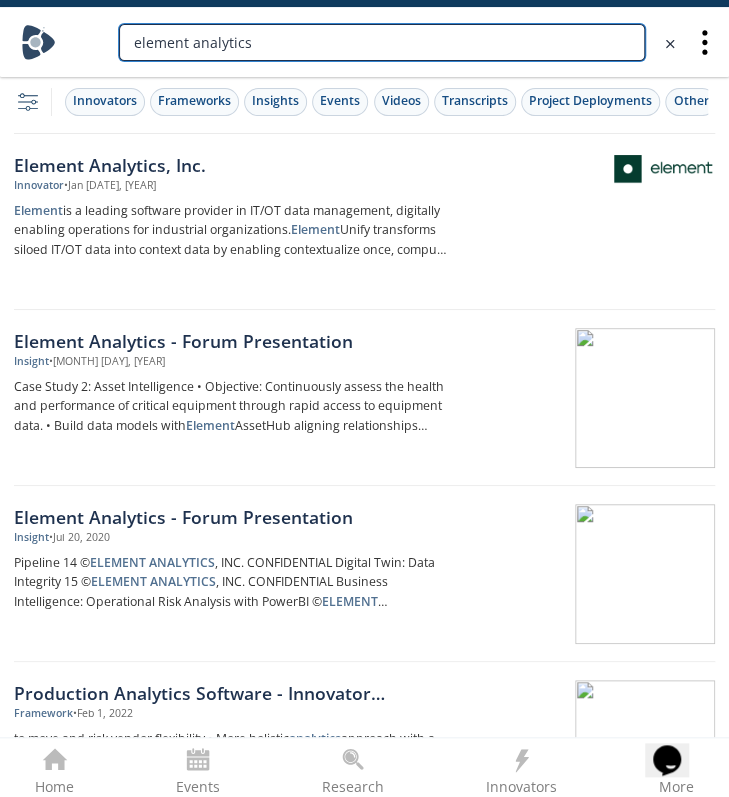 click on "element analytics" at bounding box center (382, 42) 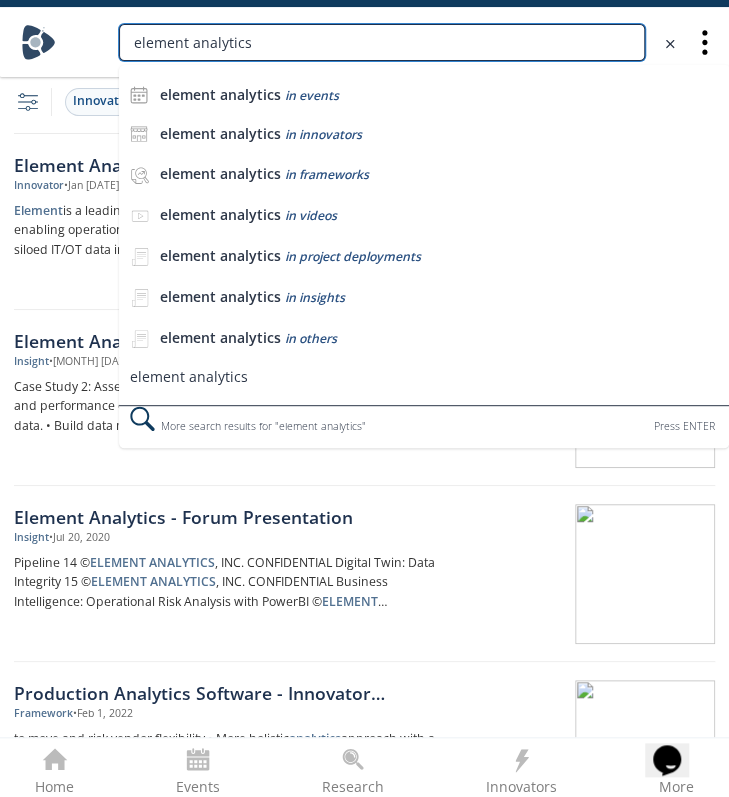 paste on "Picture" 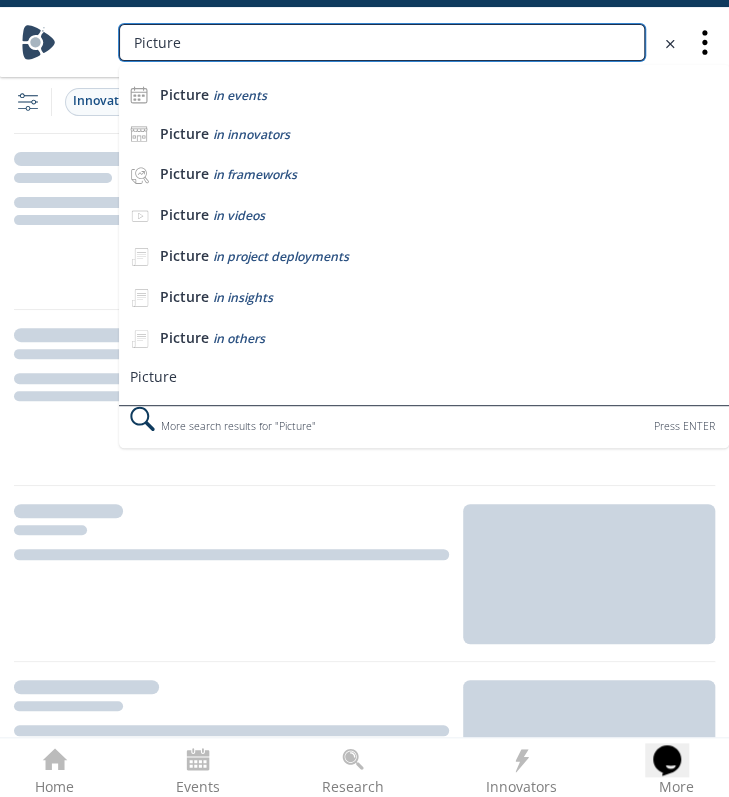 click on "Picture" at bounding box center (382, 42) 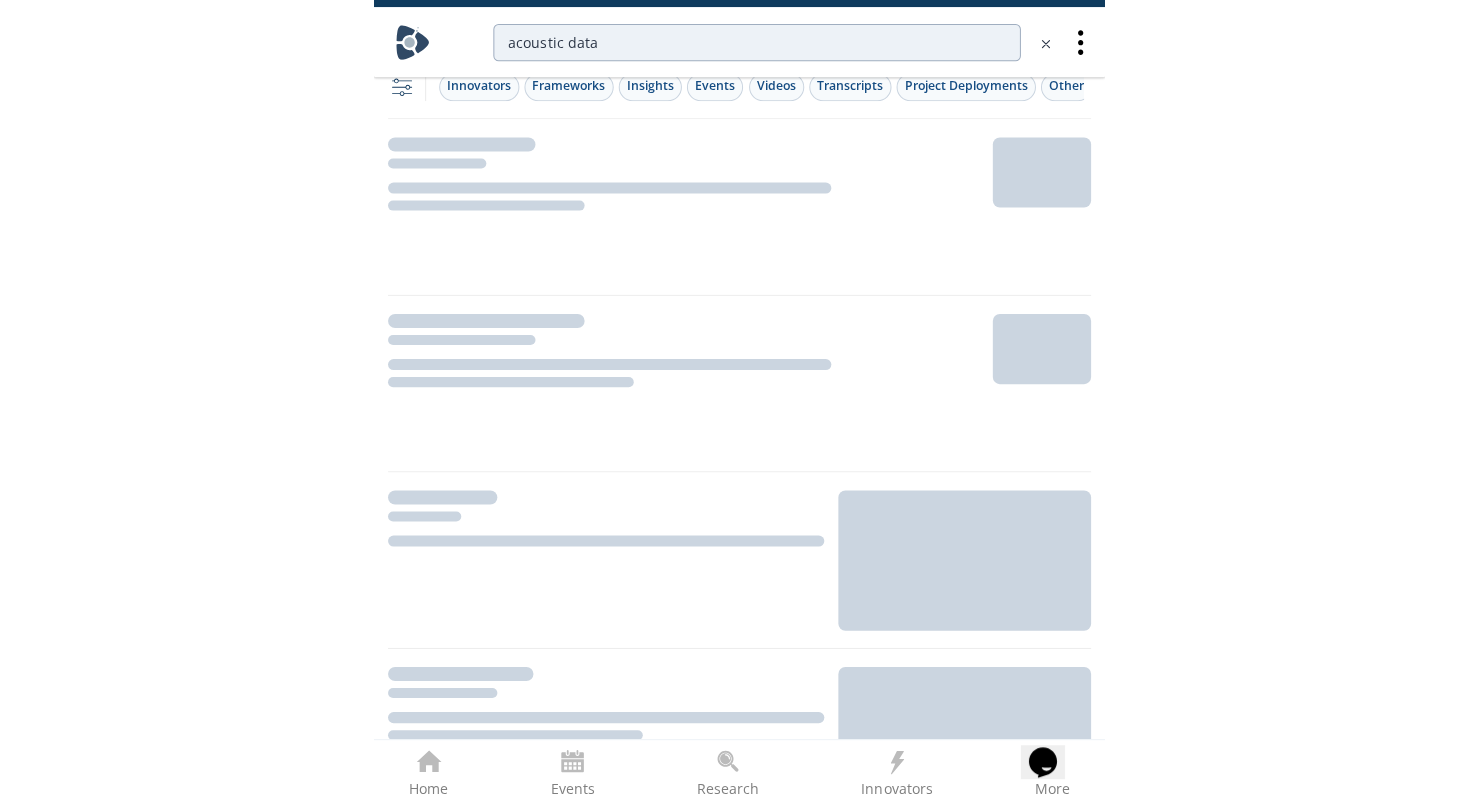 scroll, scrollTop: 0, scrollLeft: 0, axis: both 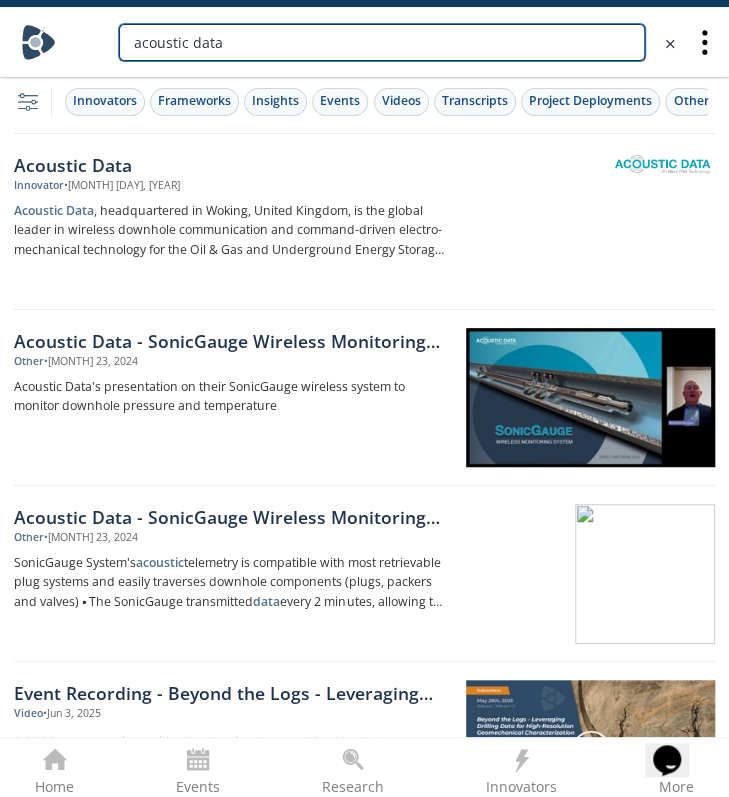 click on "acoustic data" at bounding box center (382, 42) 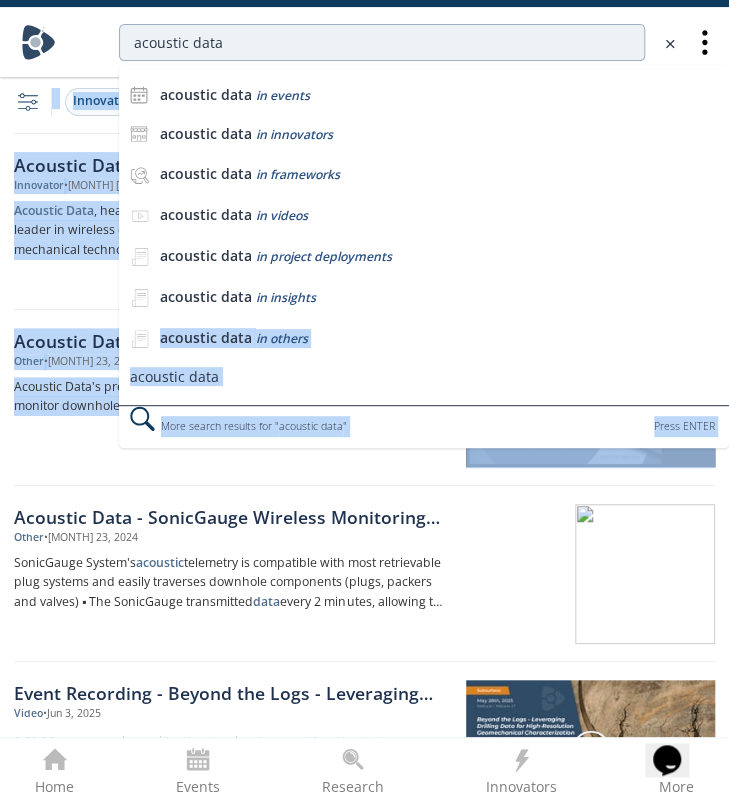 drag, startPoint x: 146, startPoint y: 339, endPoint x: -443, endPoint y: 521, distance: 616.4779 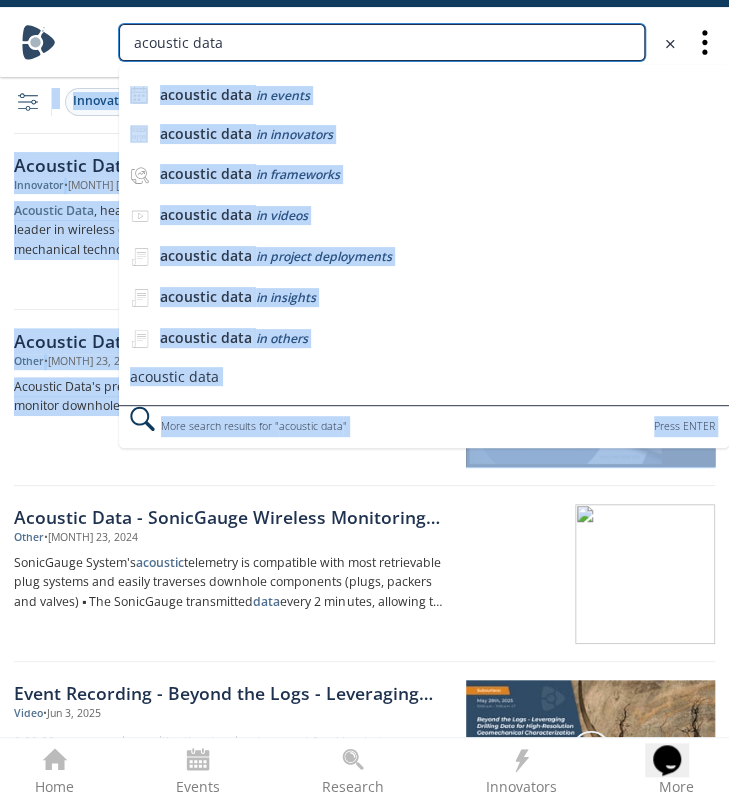 click on "acoustic data" at bounding box center (382, 42) 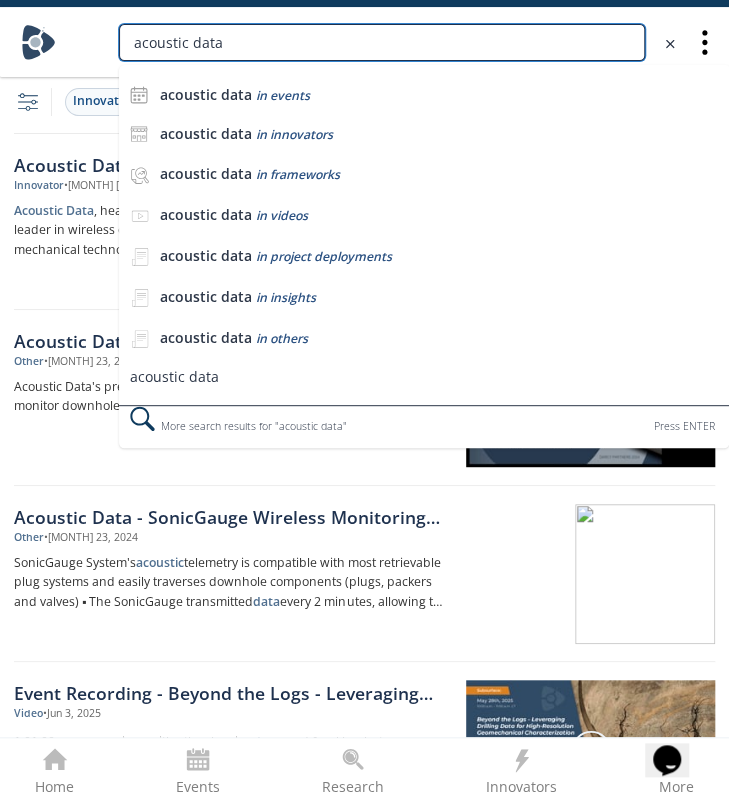paste on "Shepherd Power" 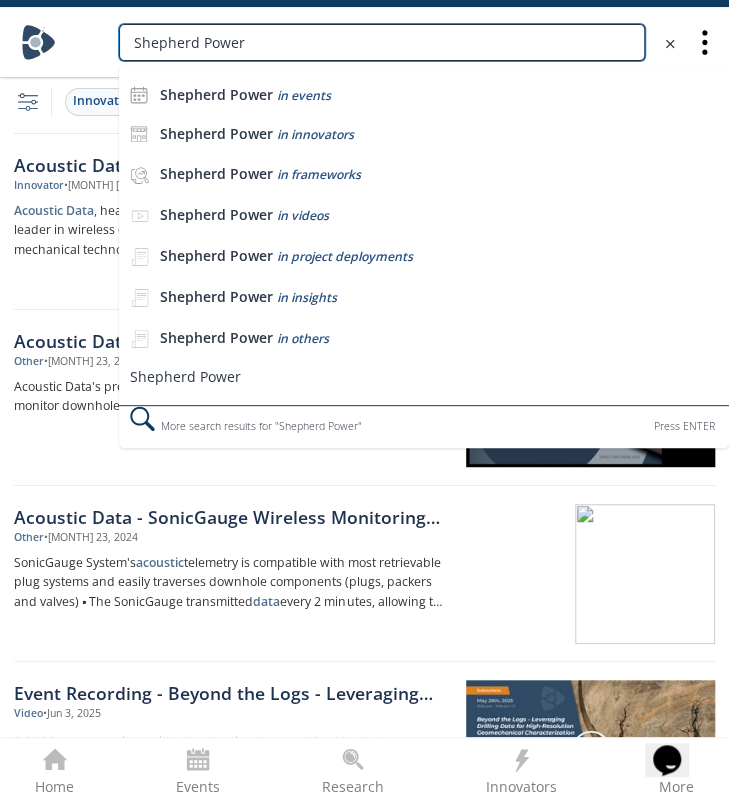 type on "Shepherd Power" 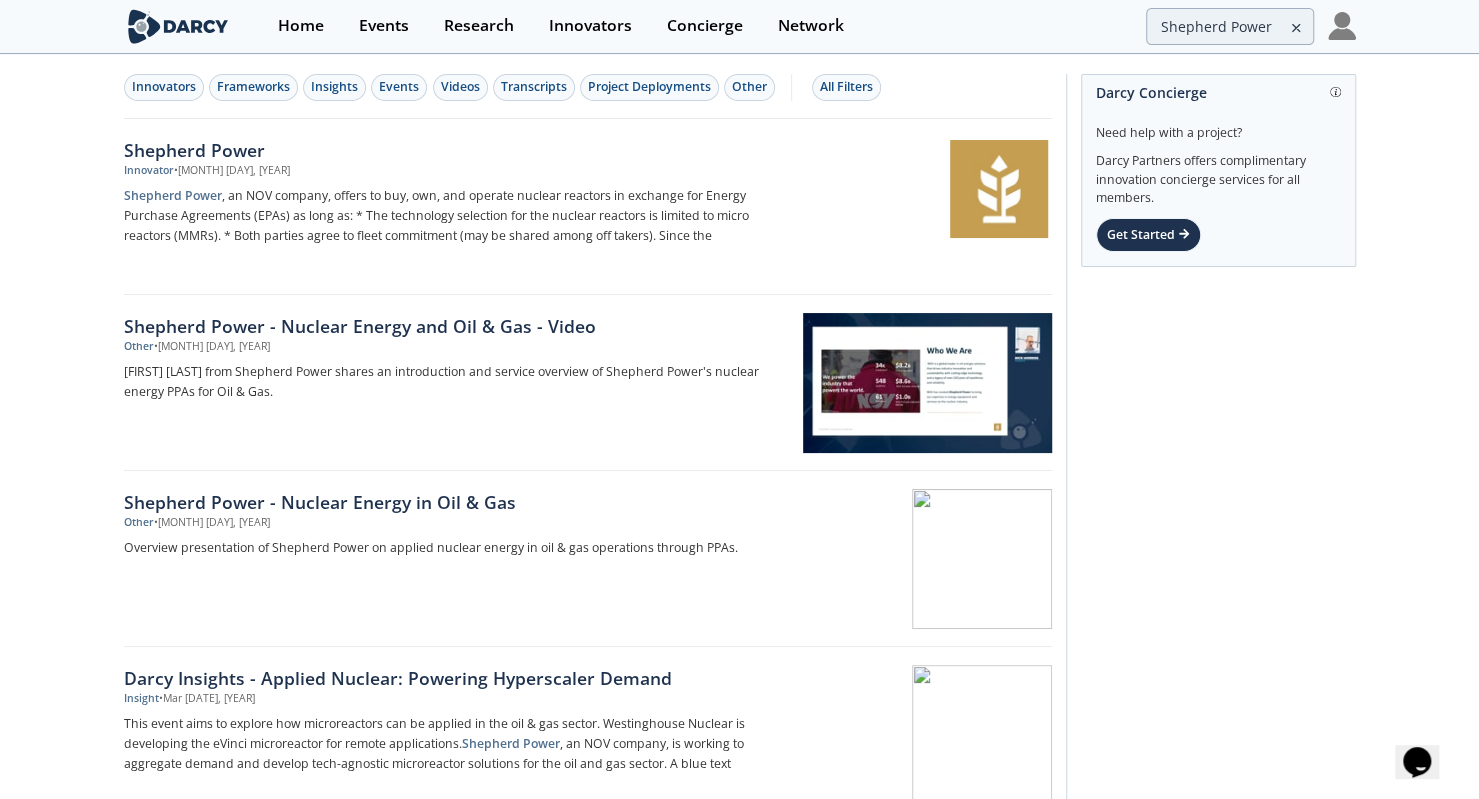 click on "Home
Events
Research
Innovators
Concierge
Network
Shepherd Power" at bounding box center (807, 26) 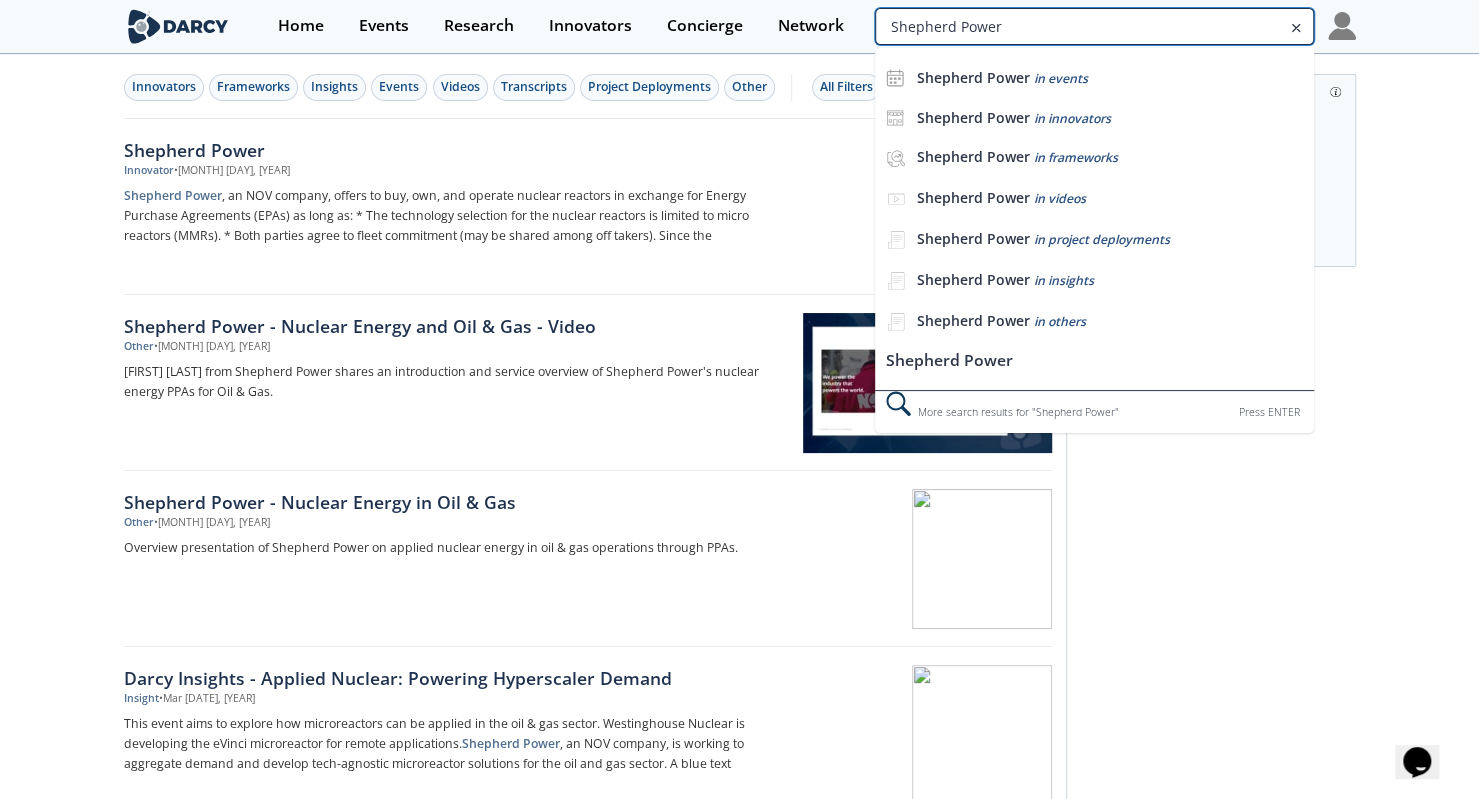 click on "Shepherd Power" at bounding box center (1094, 26) 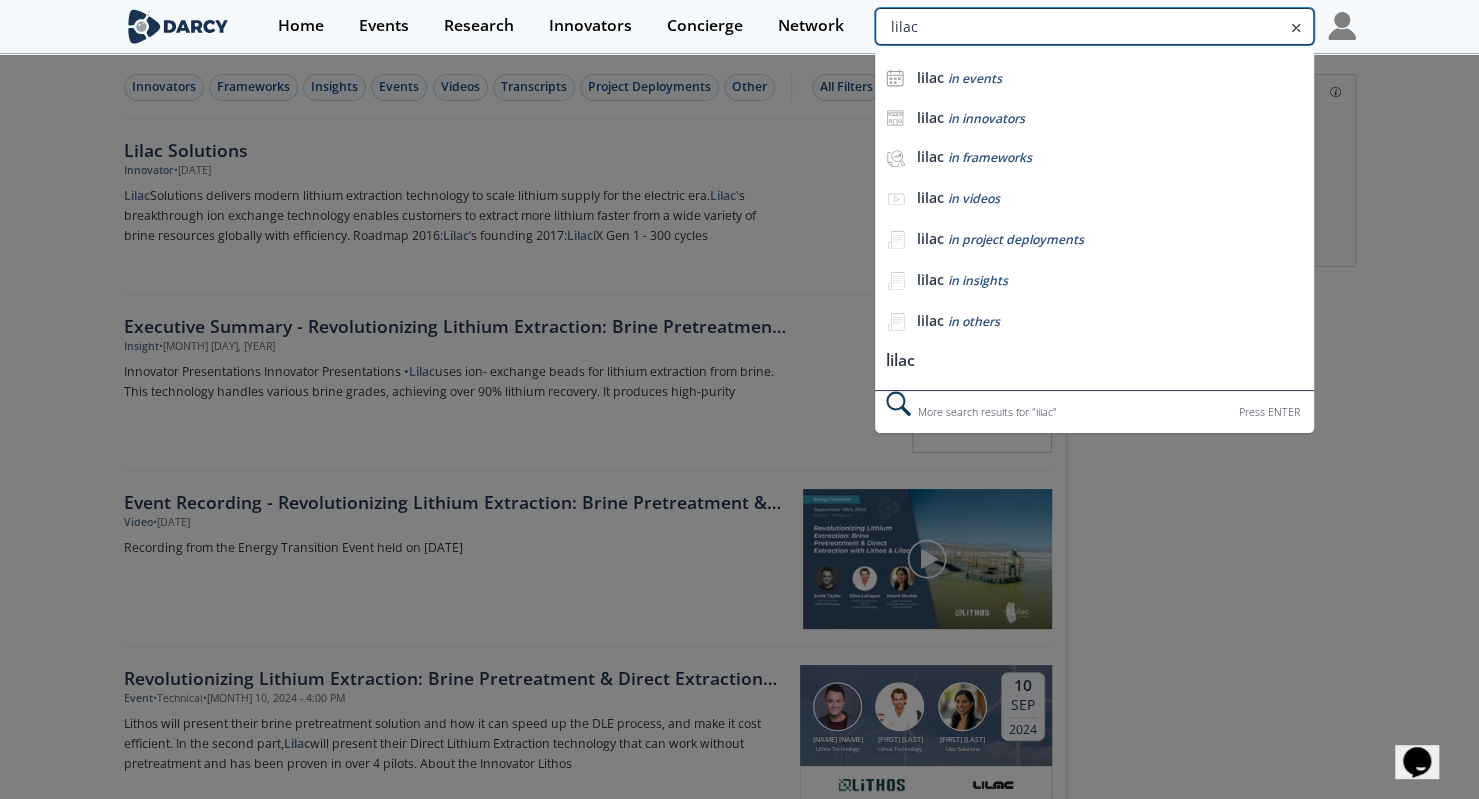 click on "lilac" at bounding box center [1094, 26] 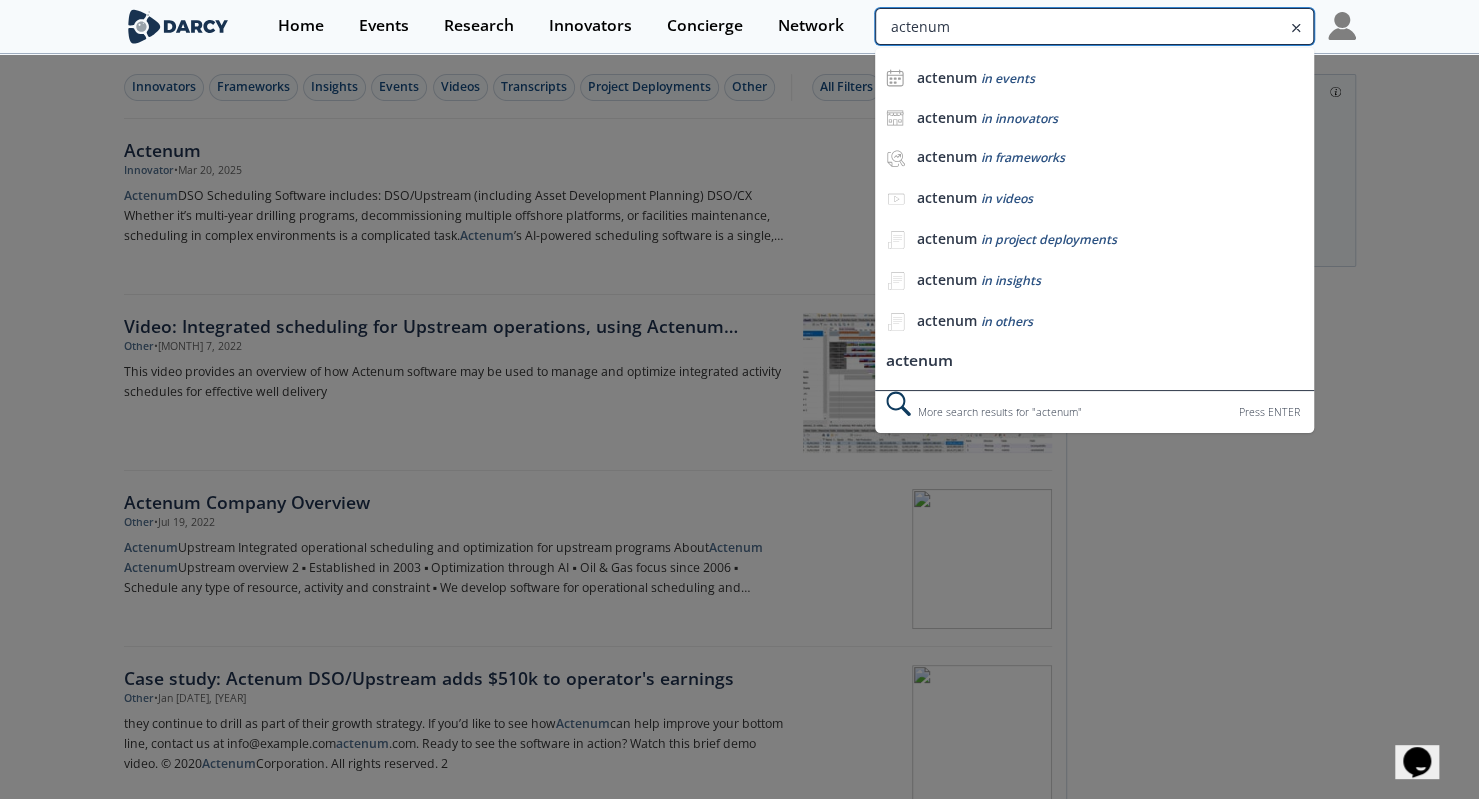 click on "actenum" at bounding box center (1094, 26) 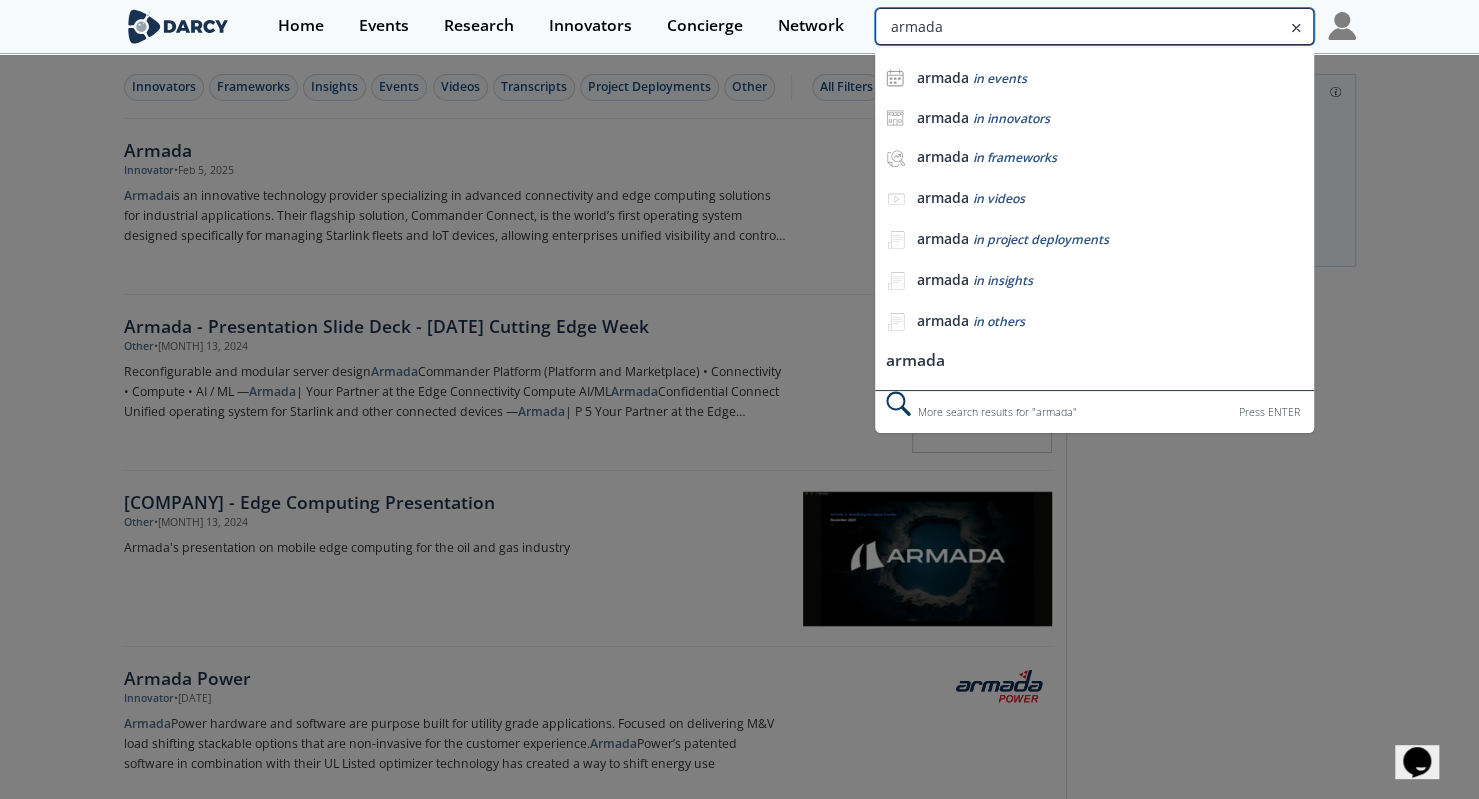 click on "armada" at bounding box center [1094, 26] 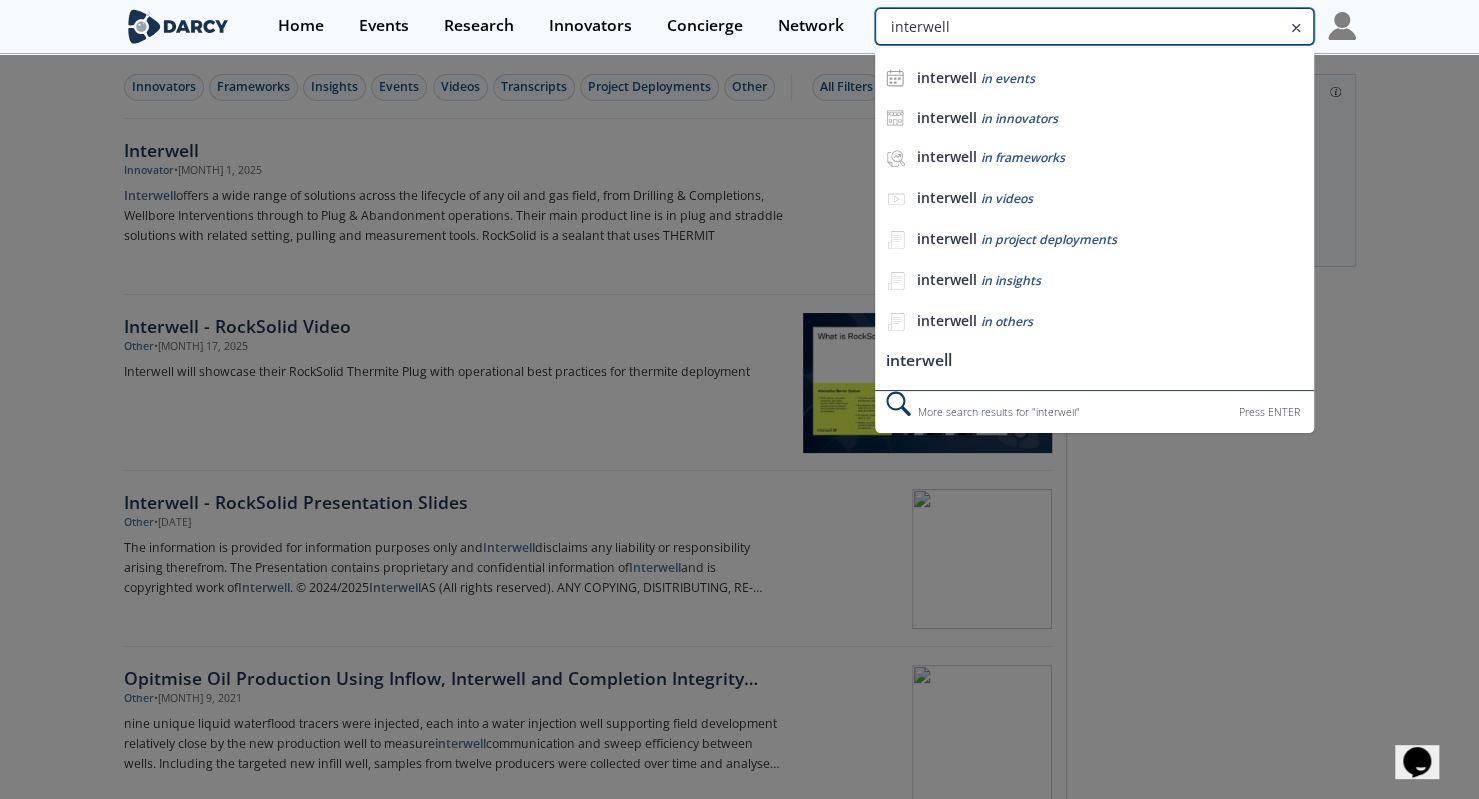click on "interwell" at bounding box center (1094, 26) 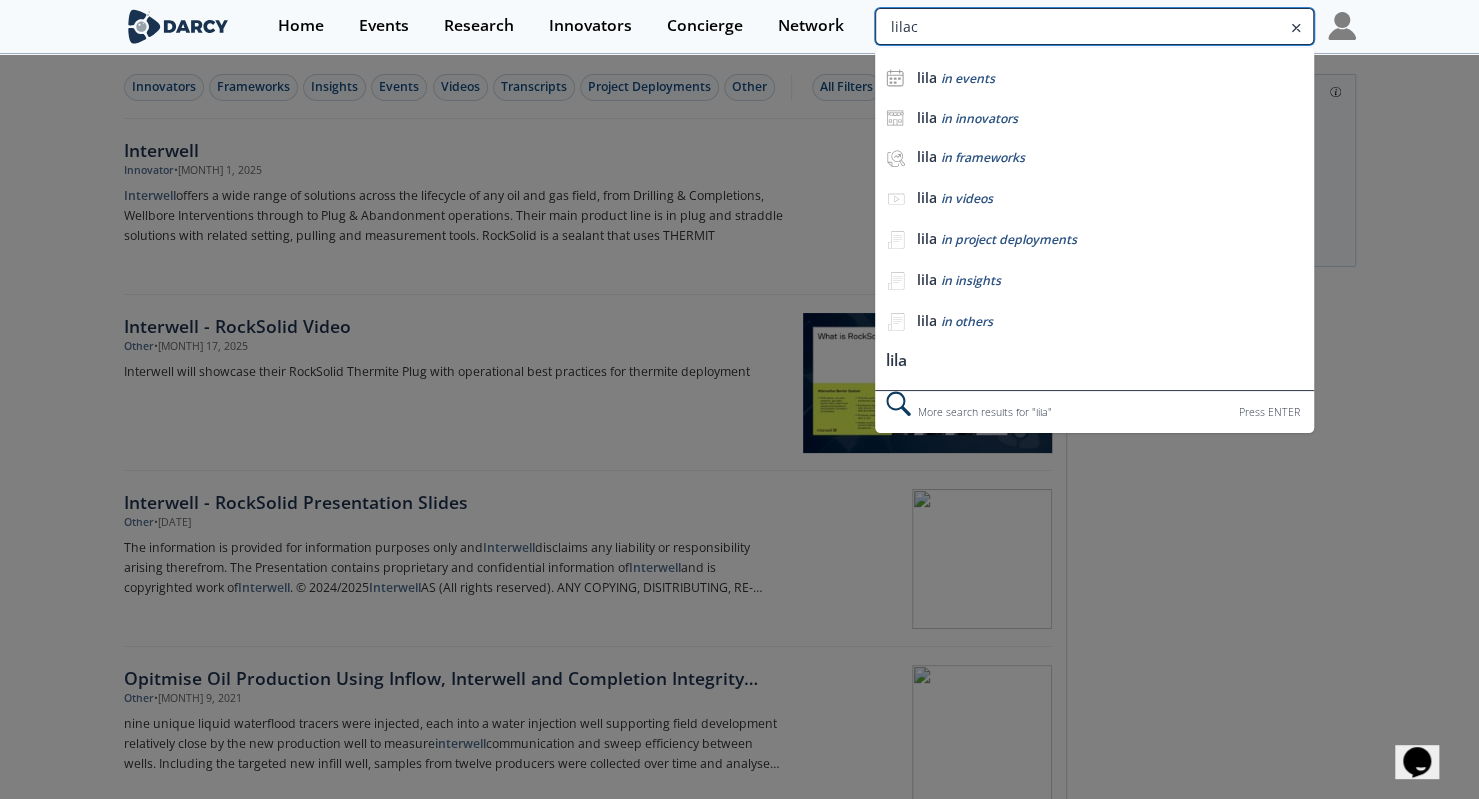 type on "lilac" 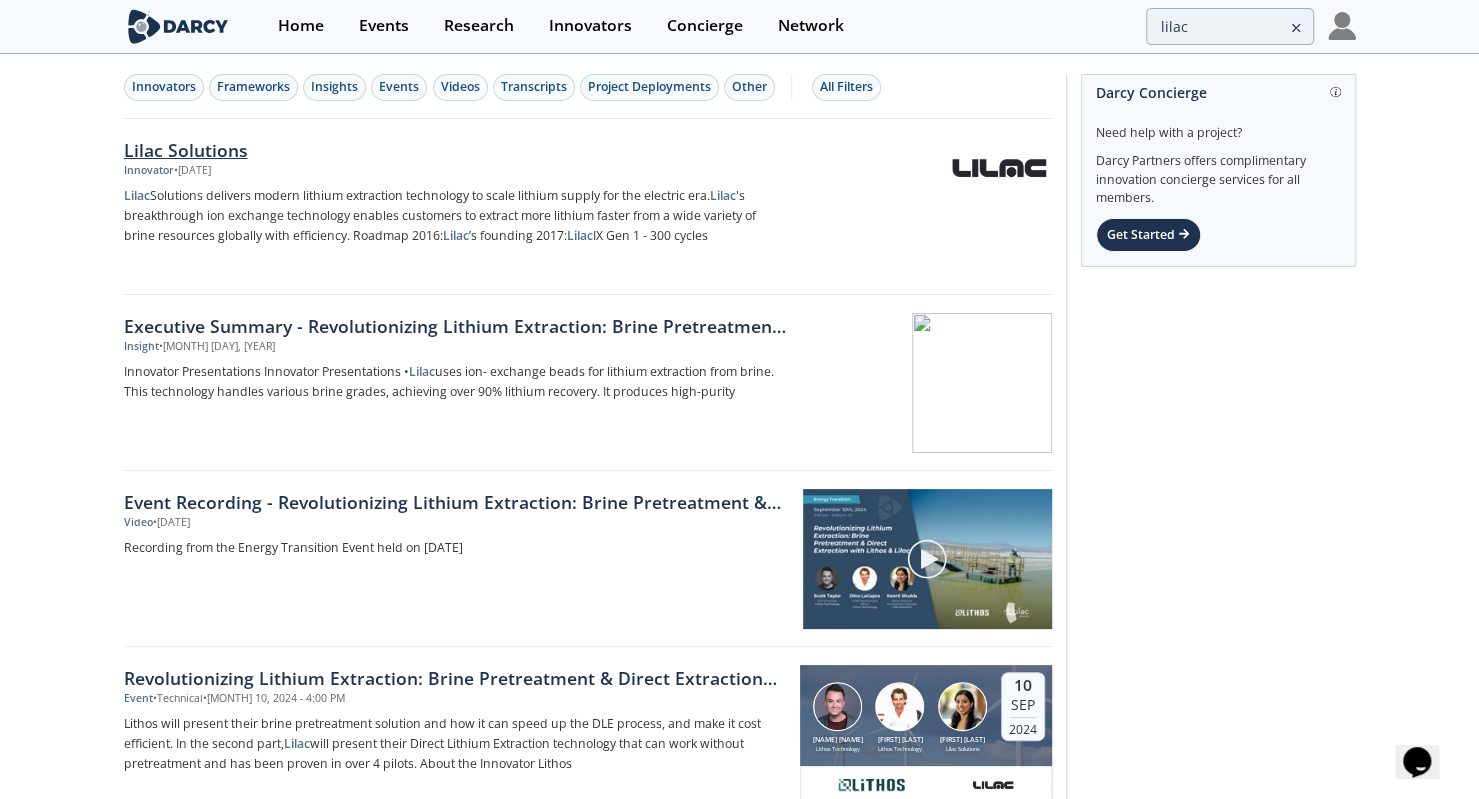 click on "Lilac Solutions" at bounding box center (455, 150) 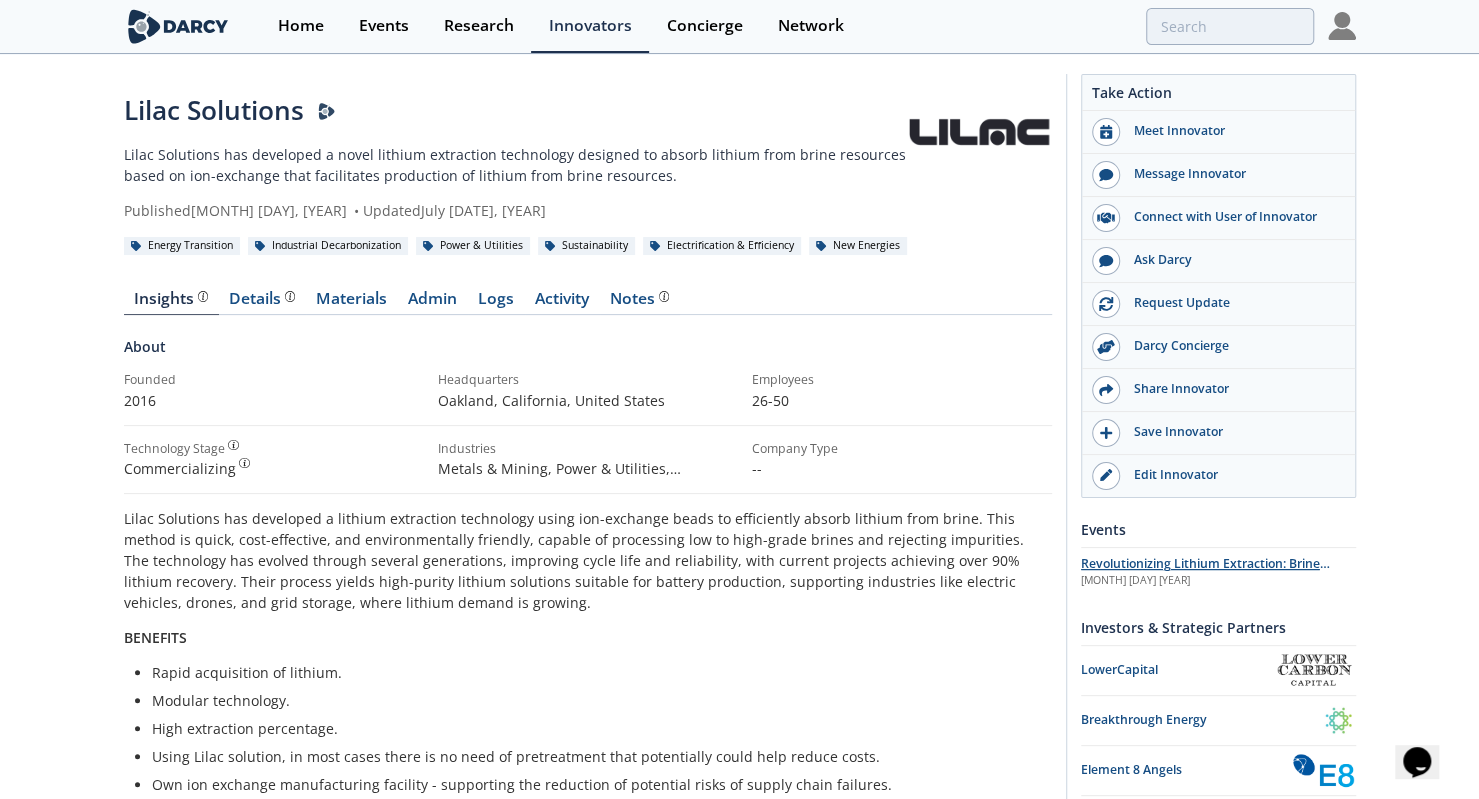 click on "Revolutionizing Lithium Extraction: Brine Pretreatment & Direct Extraction with Lithos & Lilac" at bounding box center [1218, 582] 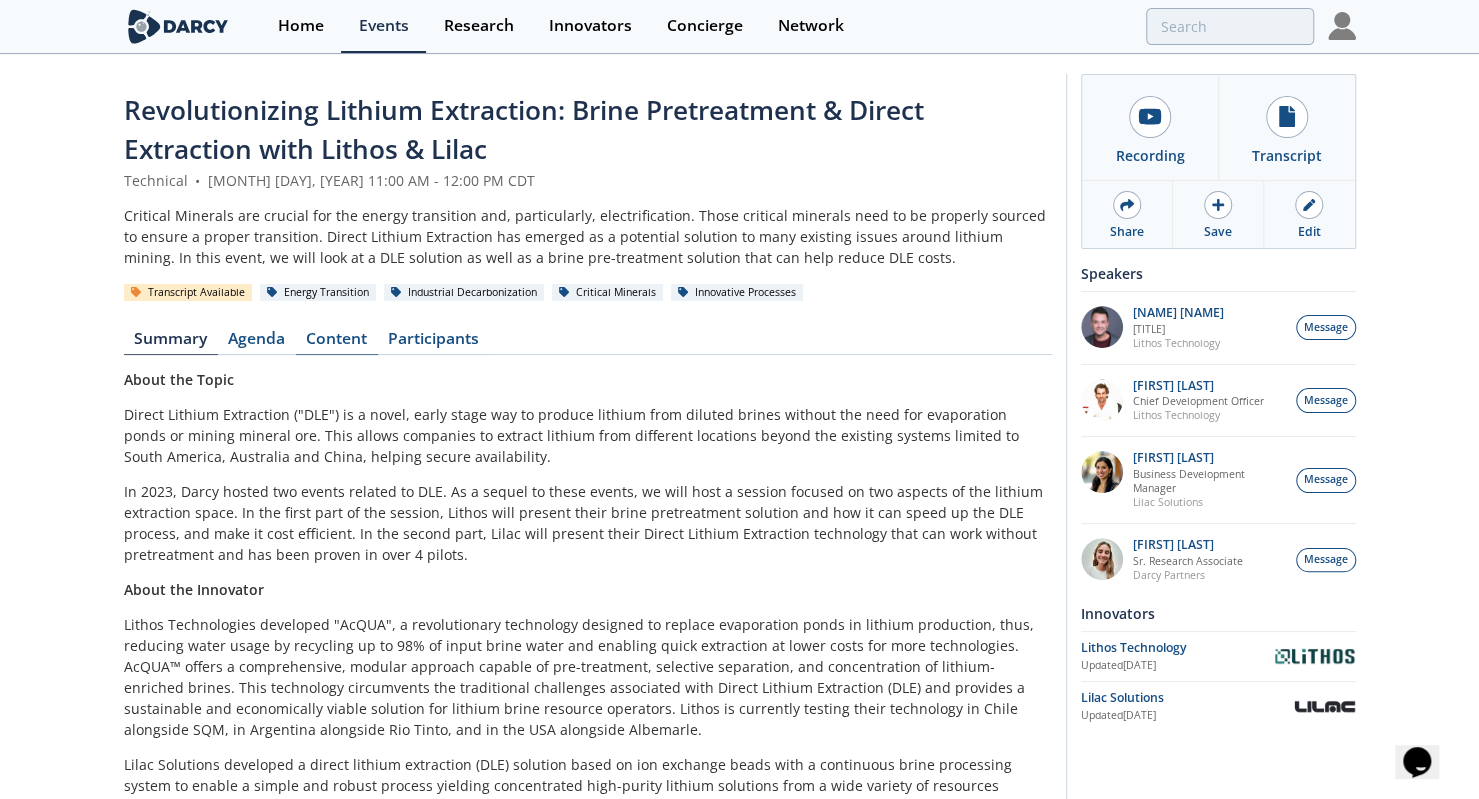 click on "Content" at bounding box center [337, 343] 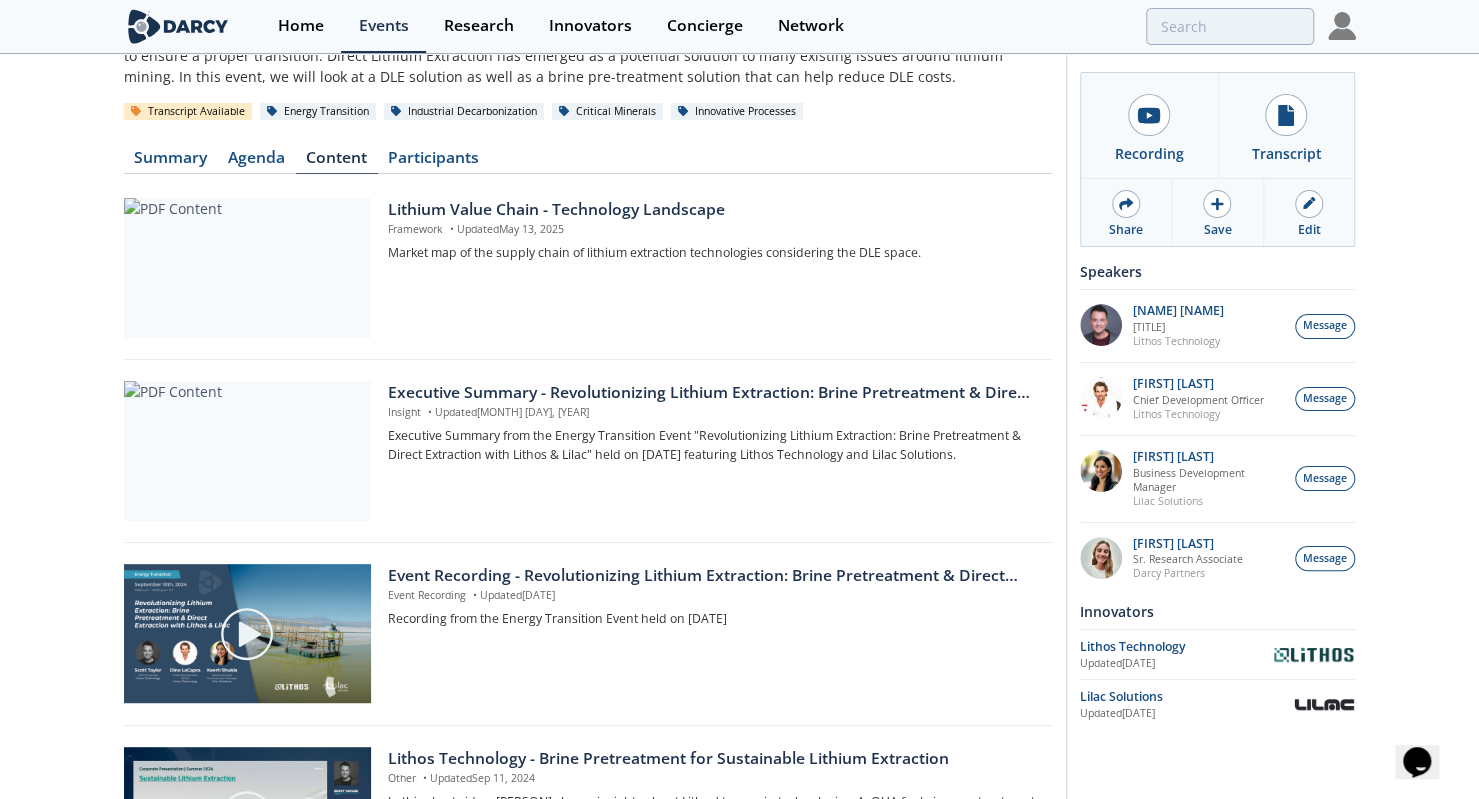 scroll, scrollTop: 0, scrollLeft: 0, axis: both 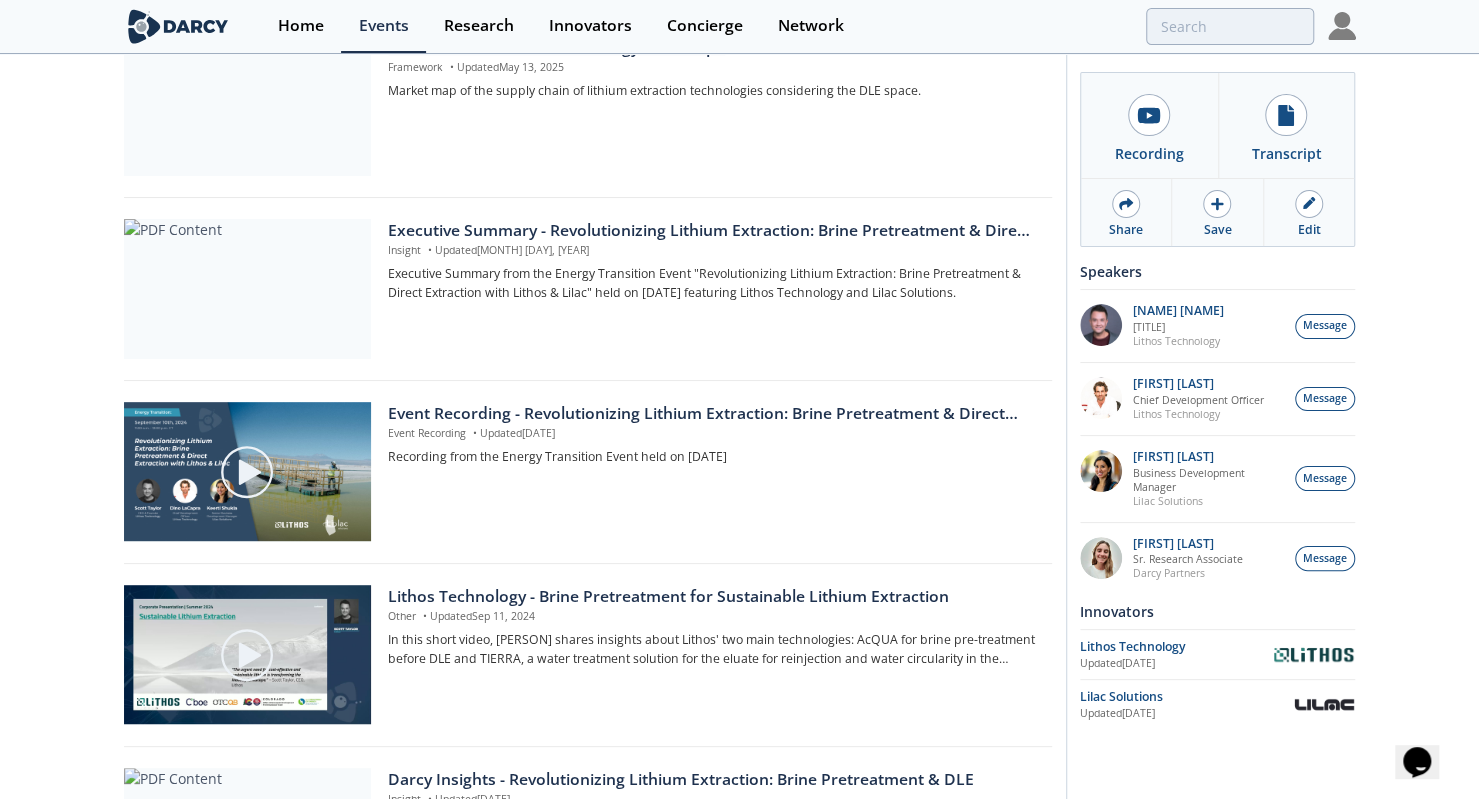 click on "Event Recording
•
Updated [MONTH] 16, 2024" at bounding box center (712, 434) 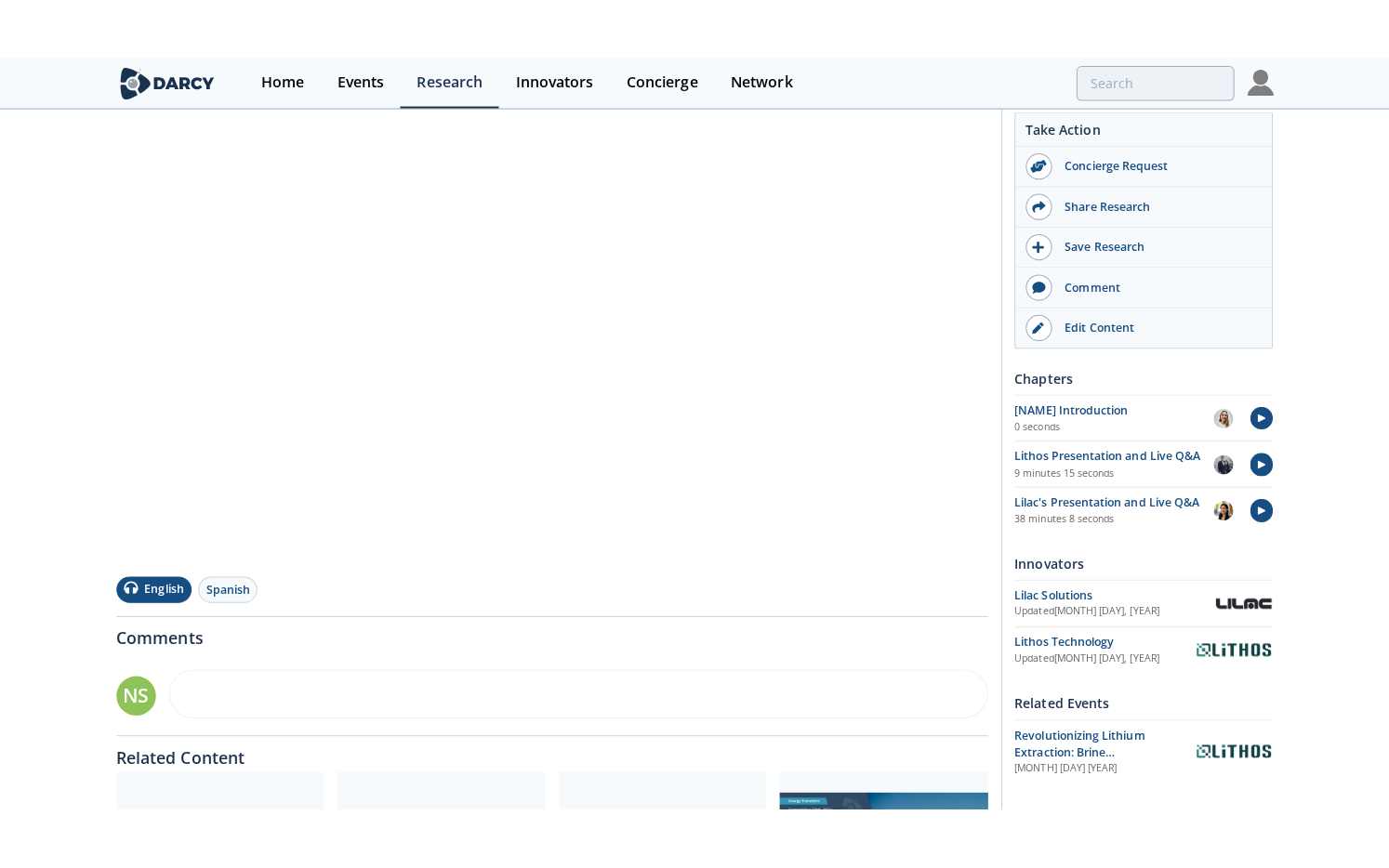 scroll, scrollTop: 340, scrollLeft: 0, axis: vertical 